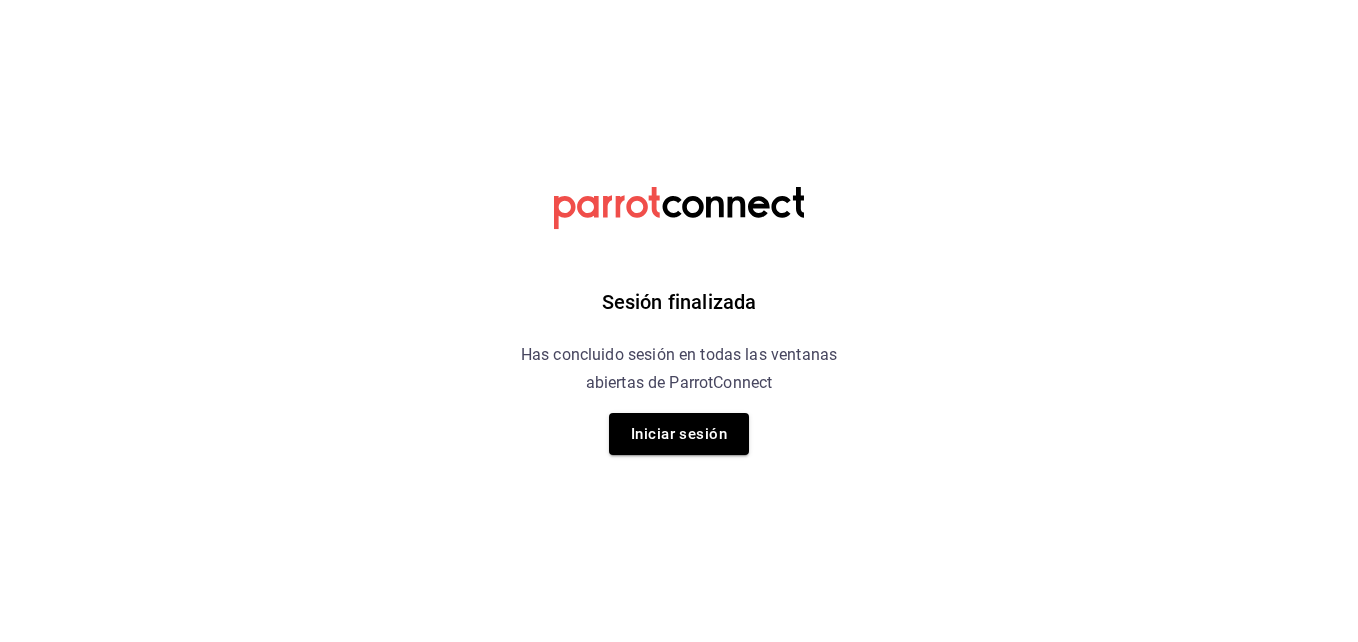 scroll, scrollTop: 0, scrollLeft: 0, axis: both 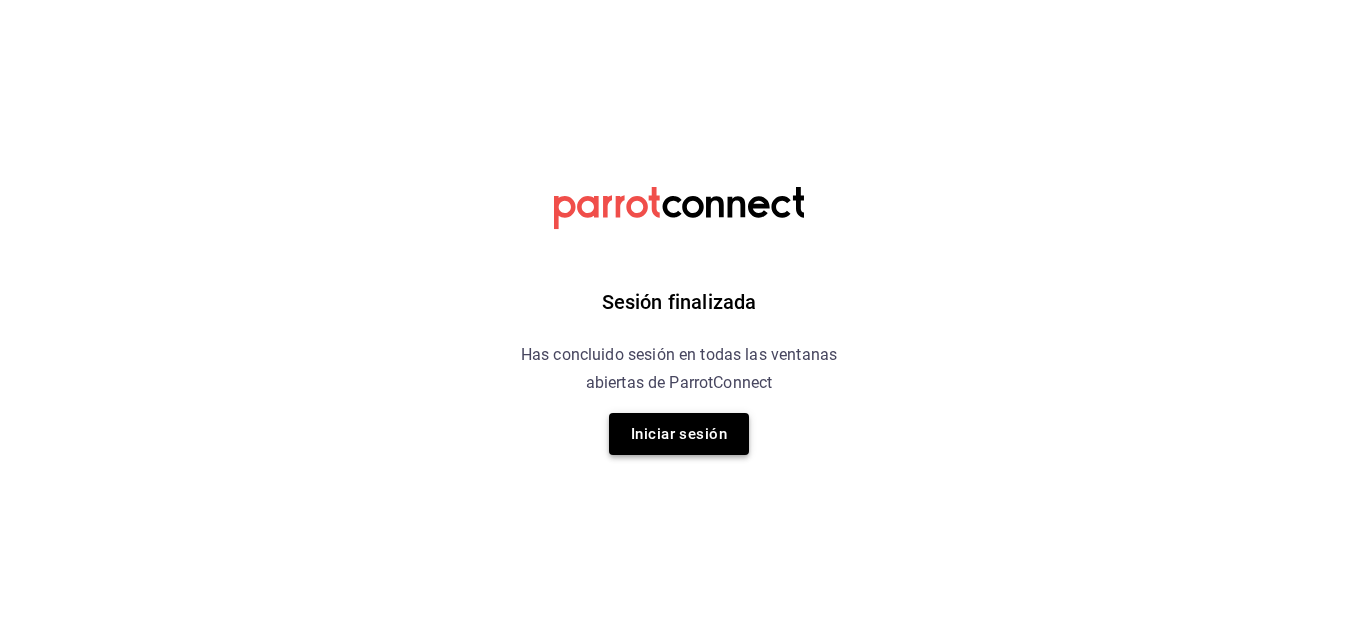 click on "Iniciar sesión" at bounding box center [679, 434] 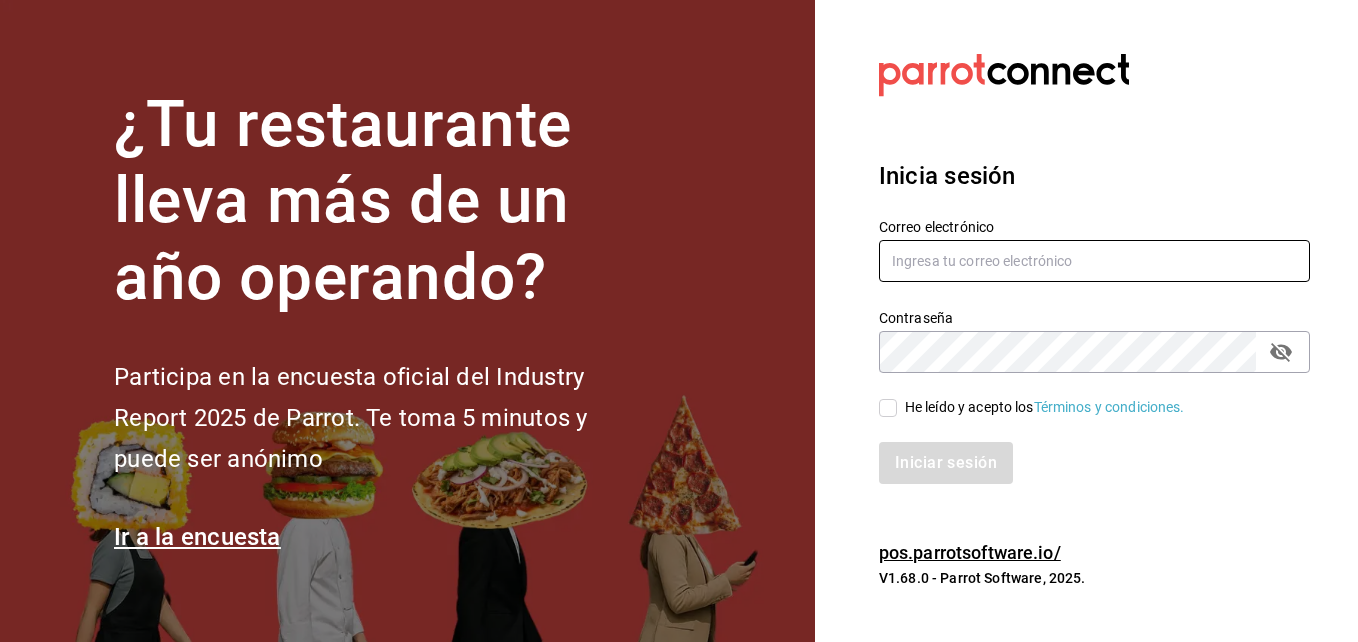 type on "[USERNAME]@example.com" 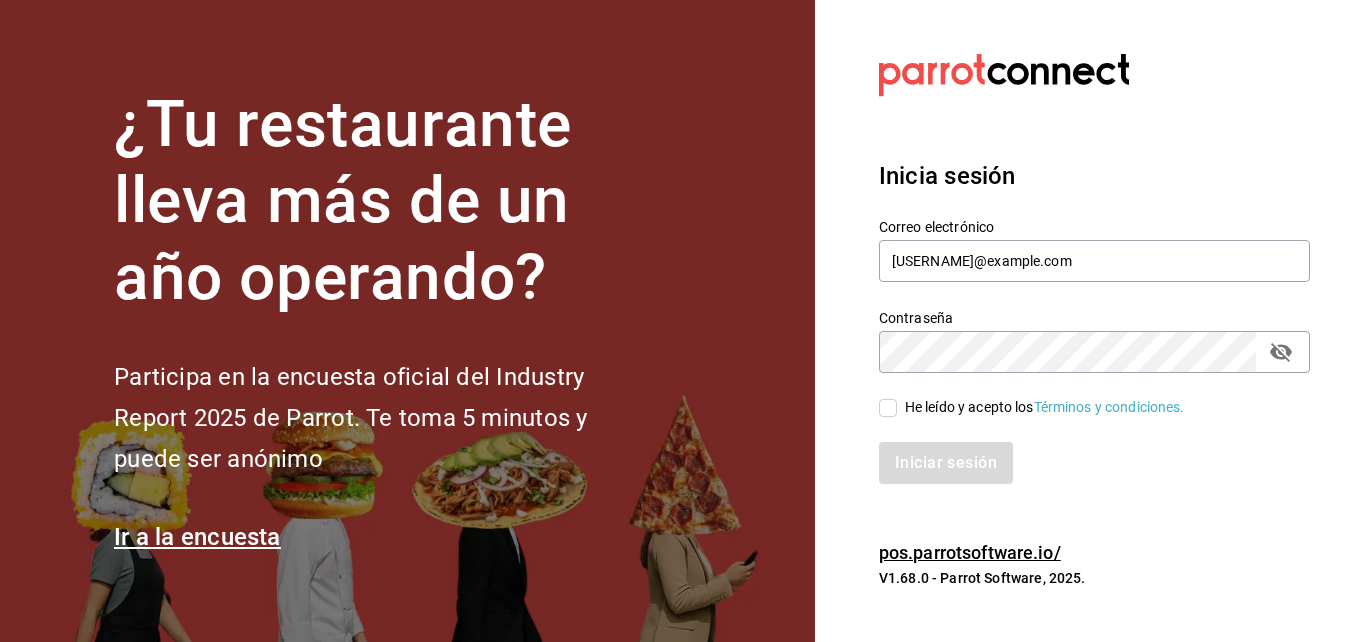 click on "He leído y acepto los  Términos y condiciones." at bounding box center (888, 408) 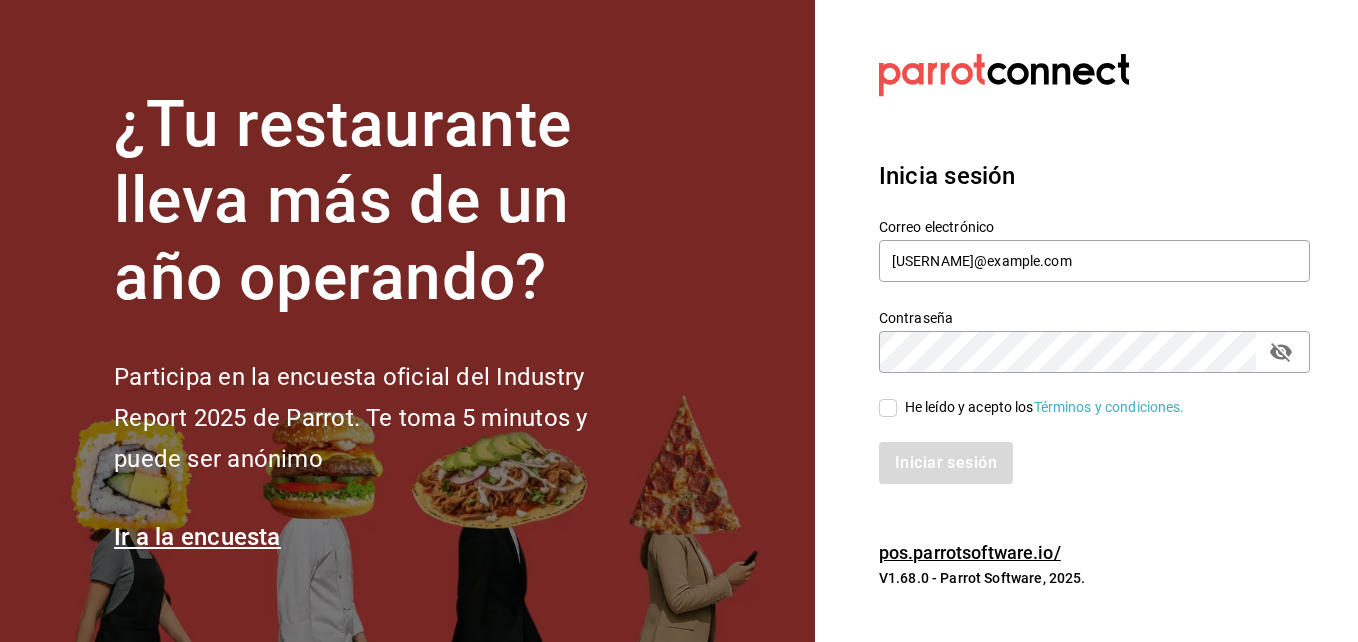 checkbox on "true" 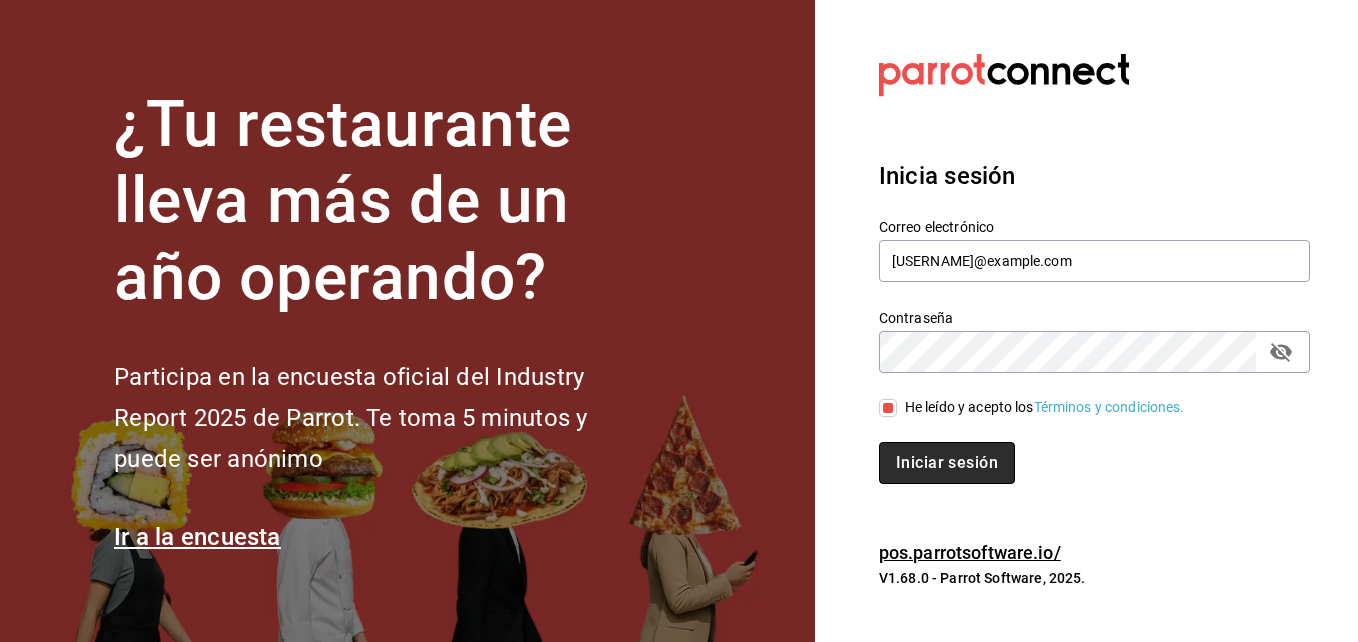 click on "Iniciar sesión" at bounding box center (947, 463) 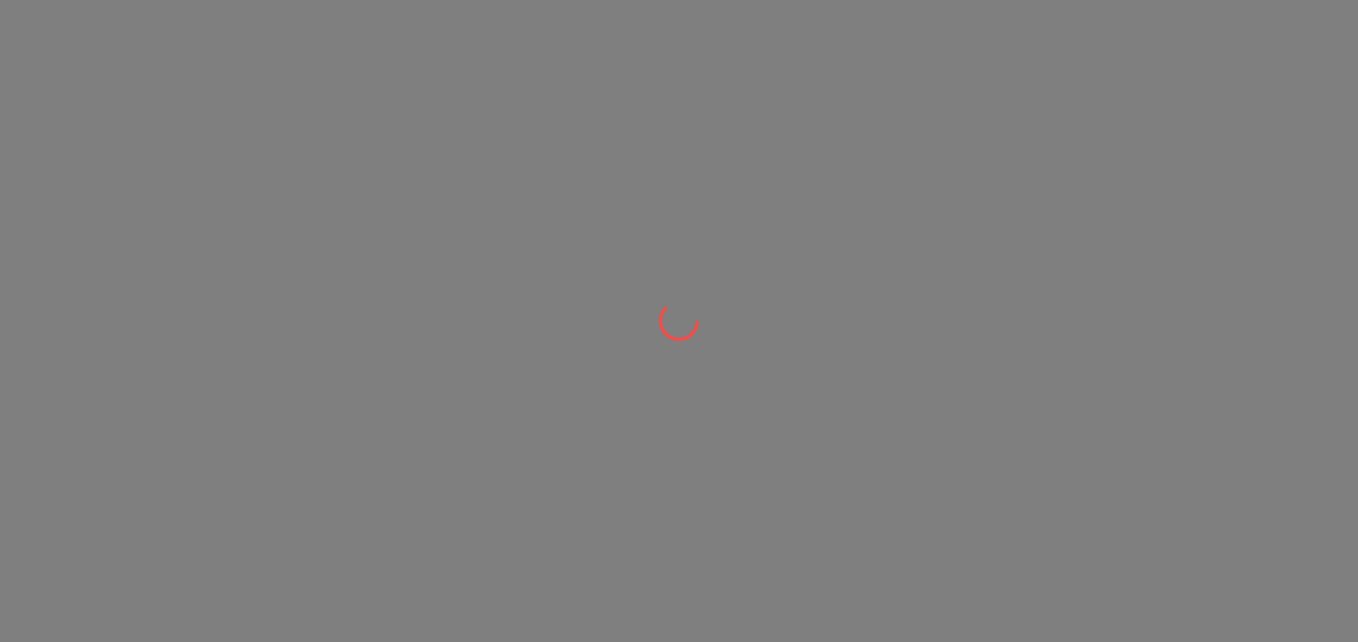 scroll, scrollTop: 0, scrollLeft: 0, axis: both 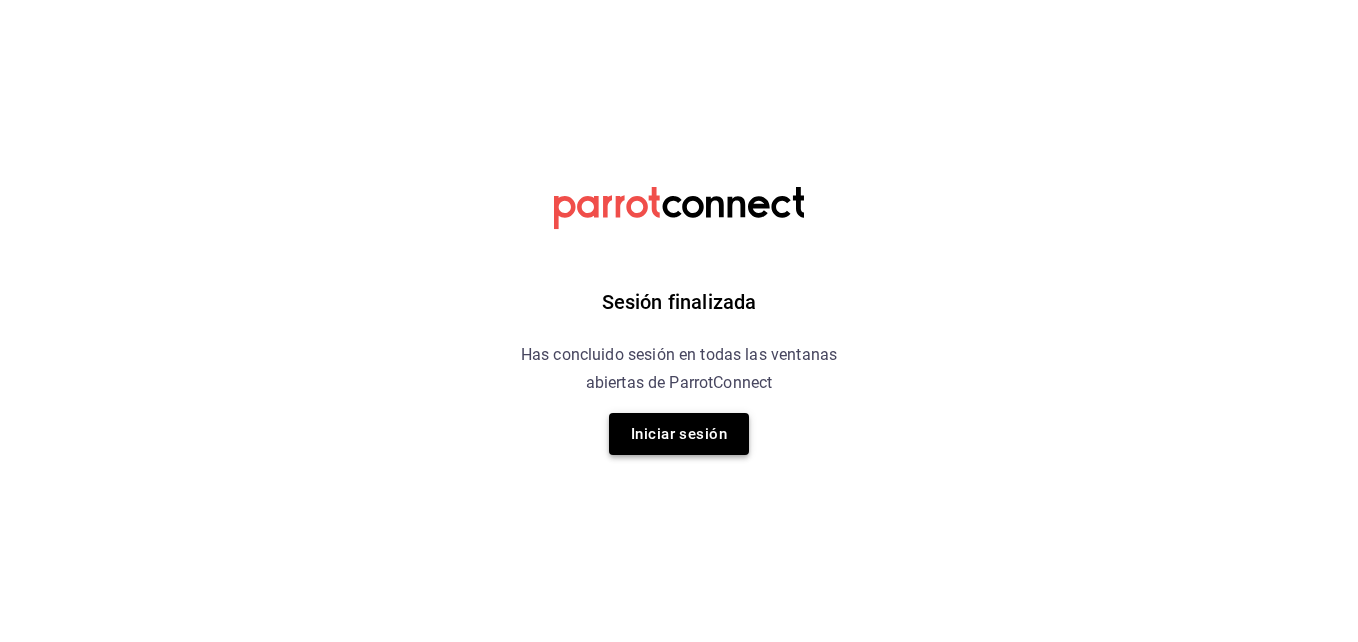click on "Iniciar sesión" at bounding box center (679, 434) 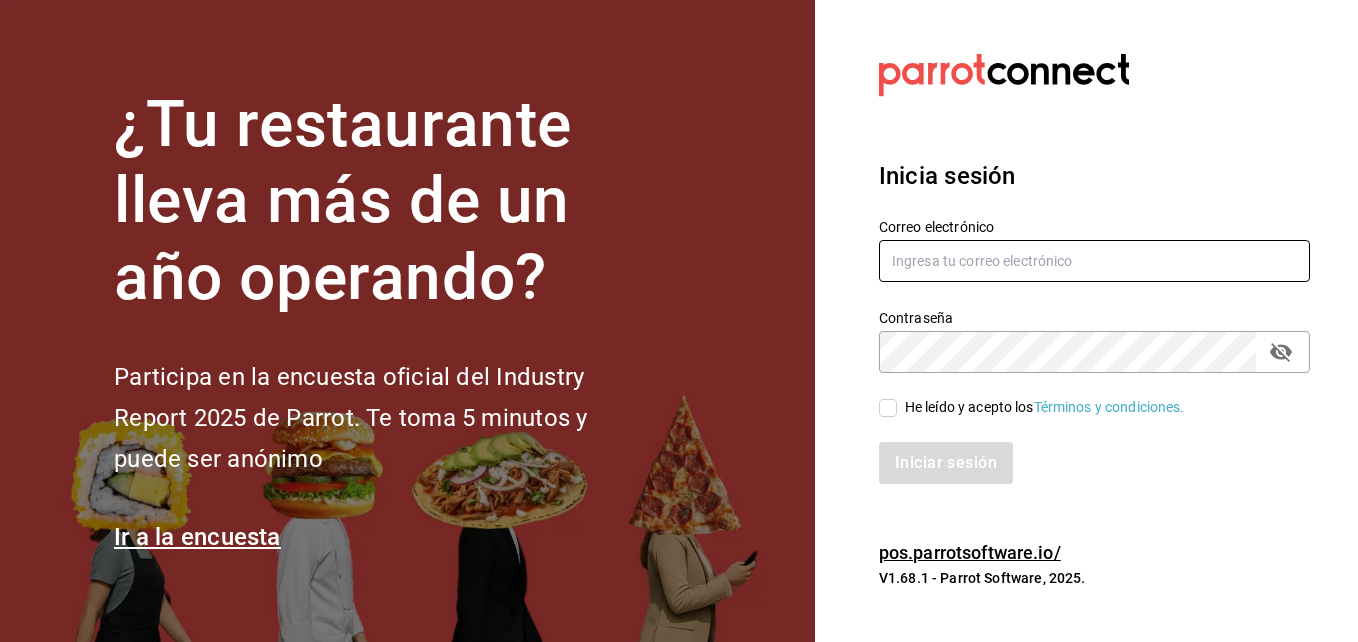 type on "[USERNAME]@example.com" 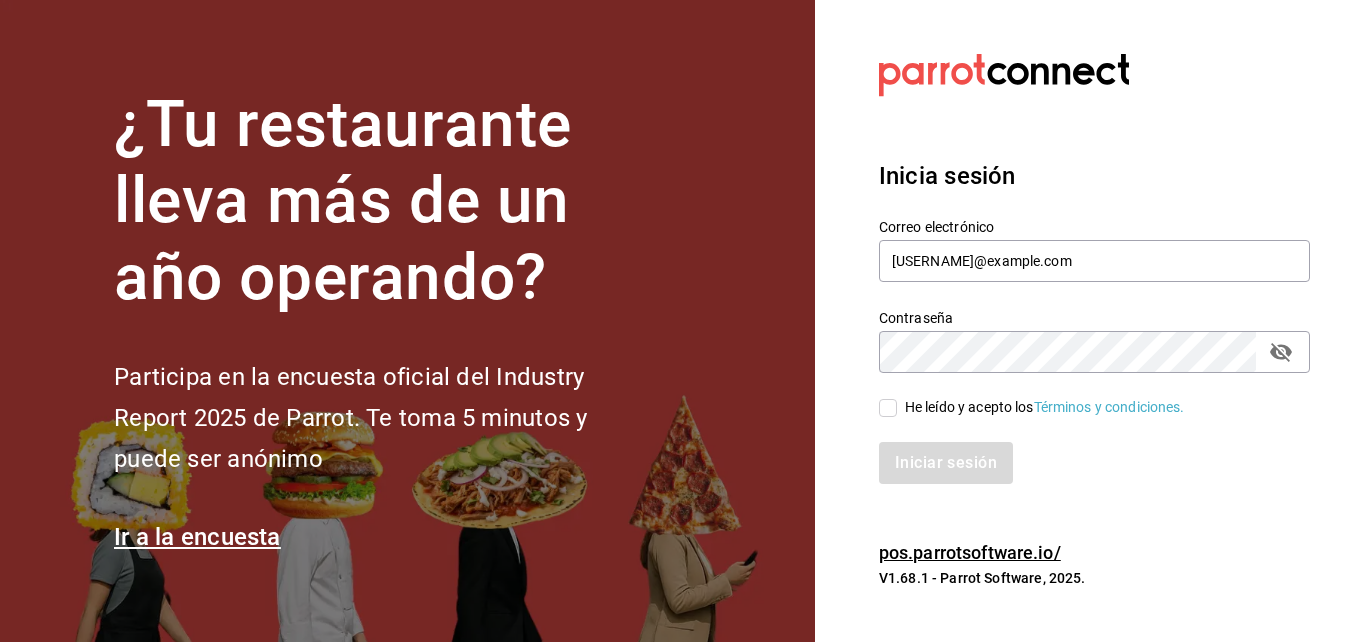 click on "He leído y acepto los  Términos y condiciones." at bounding box center [888, 408] 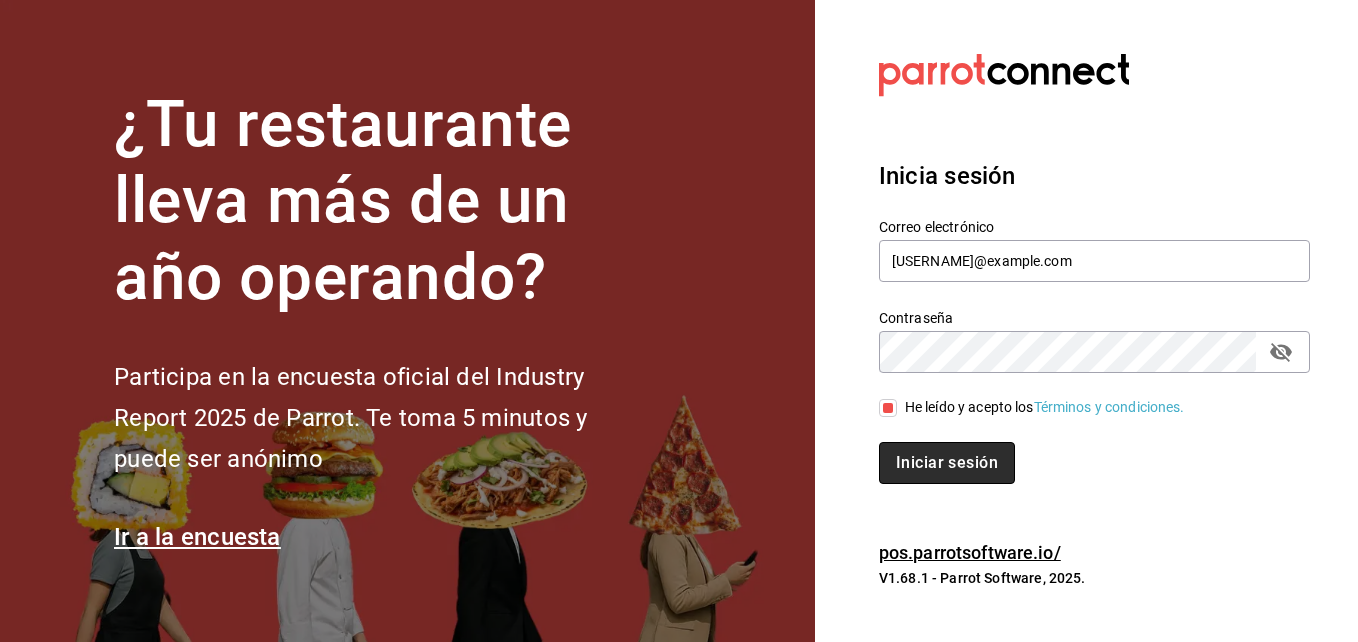click on "Iniciar sesión" at bounding box center [947, 463] 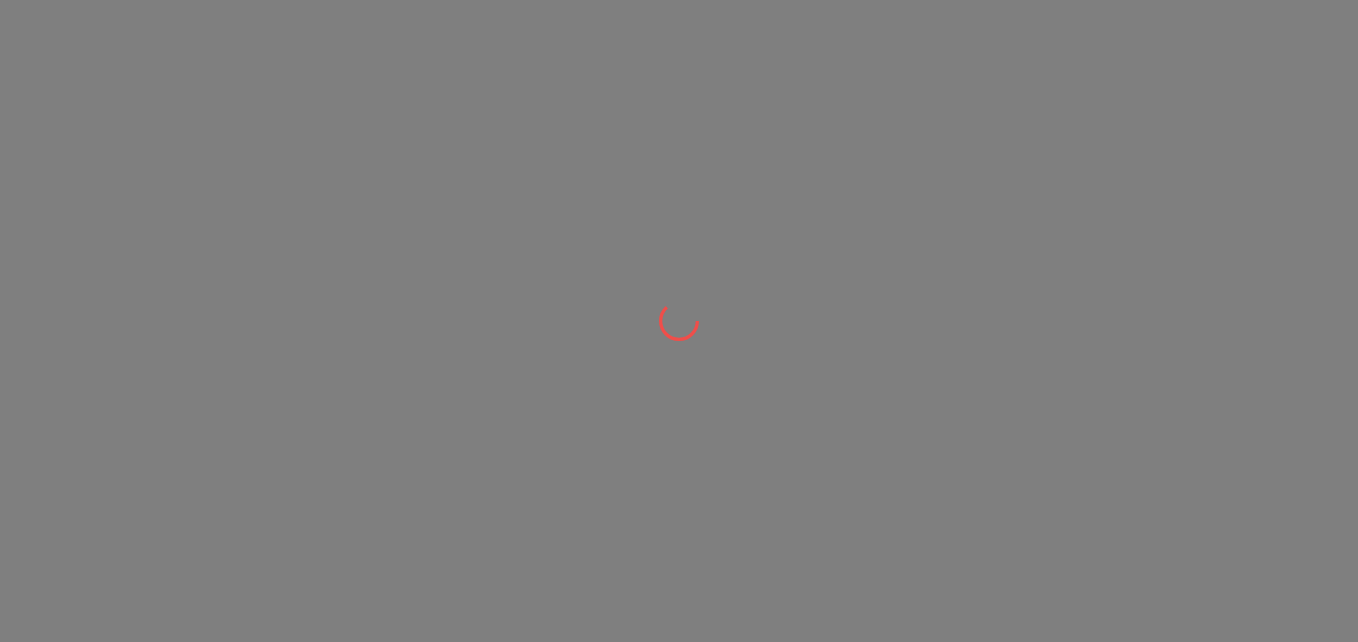 scroll, scrollTop: 0, scrollLeft: 0, axis: both 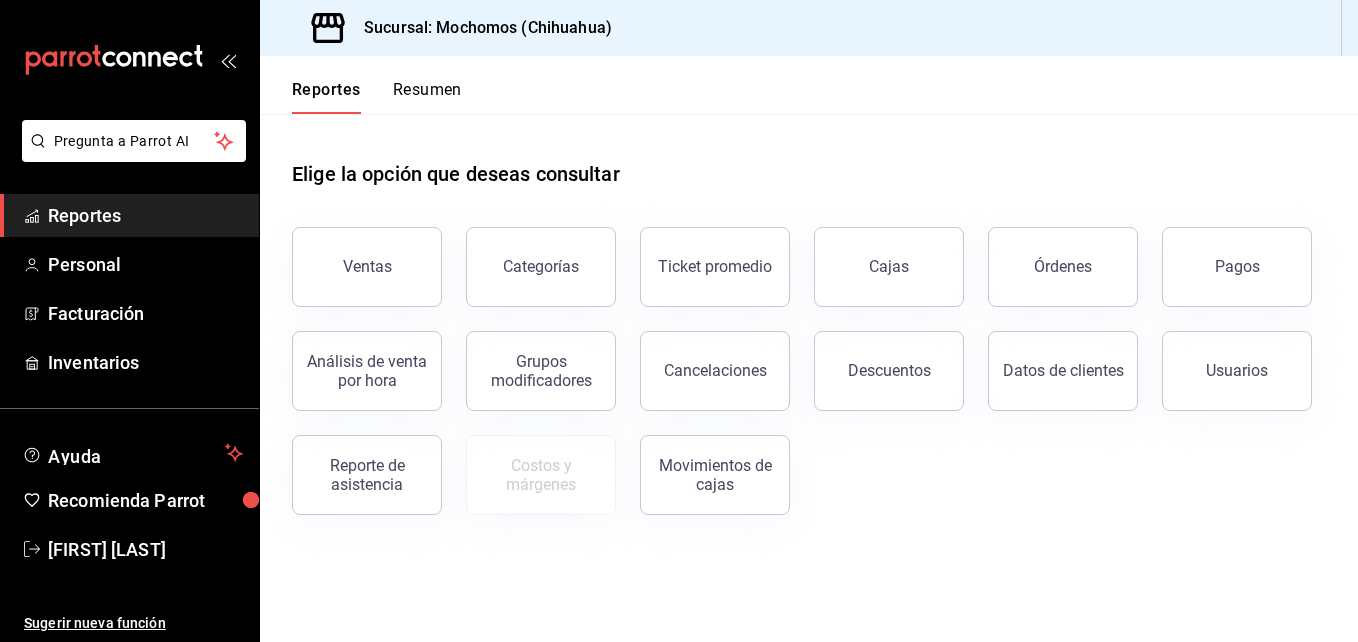 click on "Reportes" at bounding box center [145, 215] 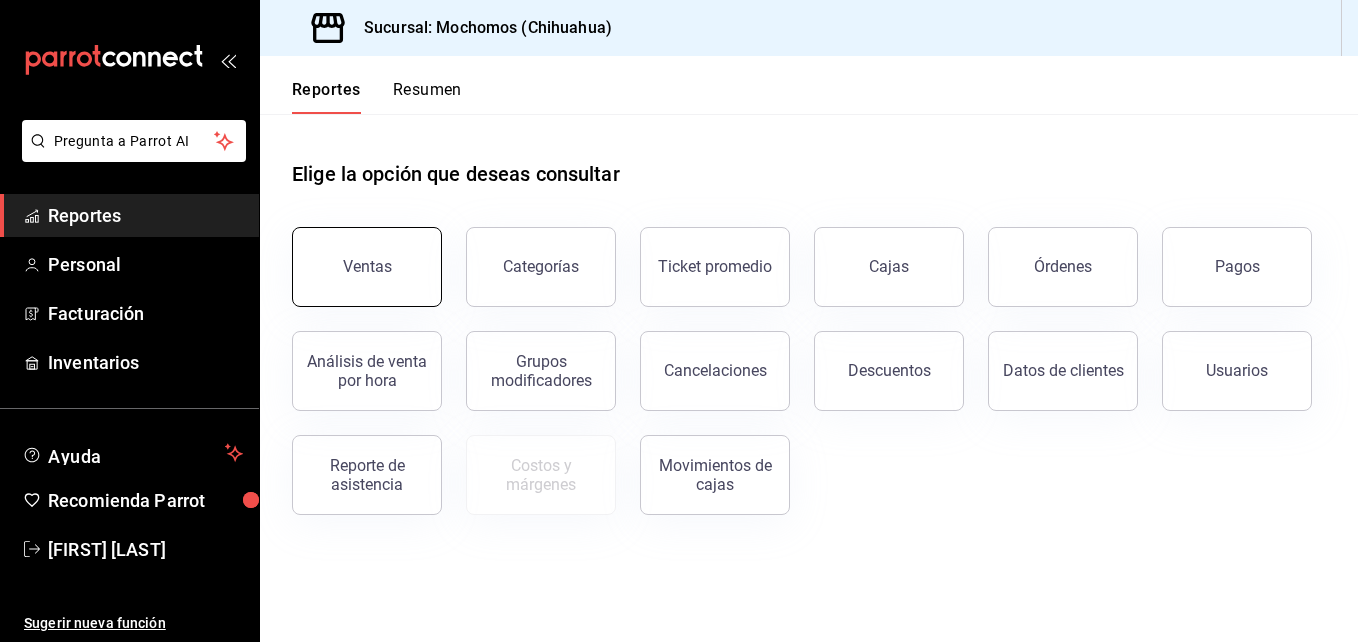 click on "Ventas" at bounding box center (367, 267) 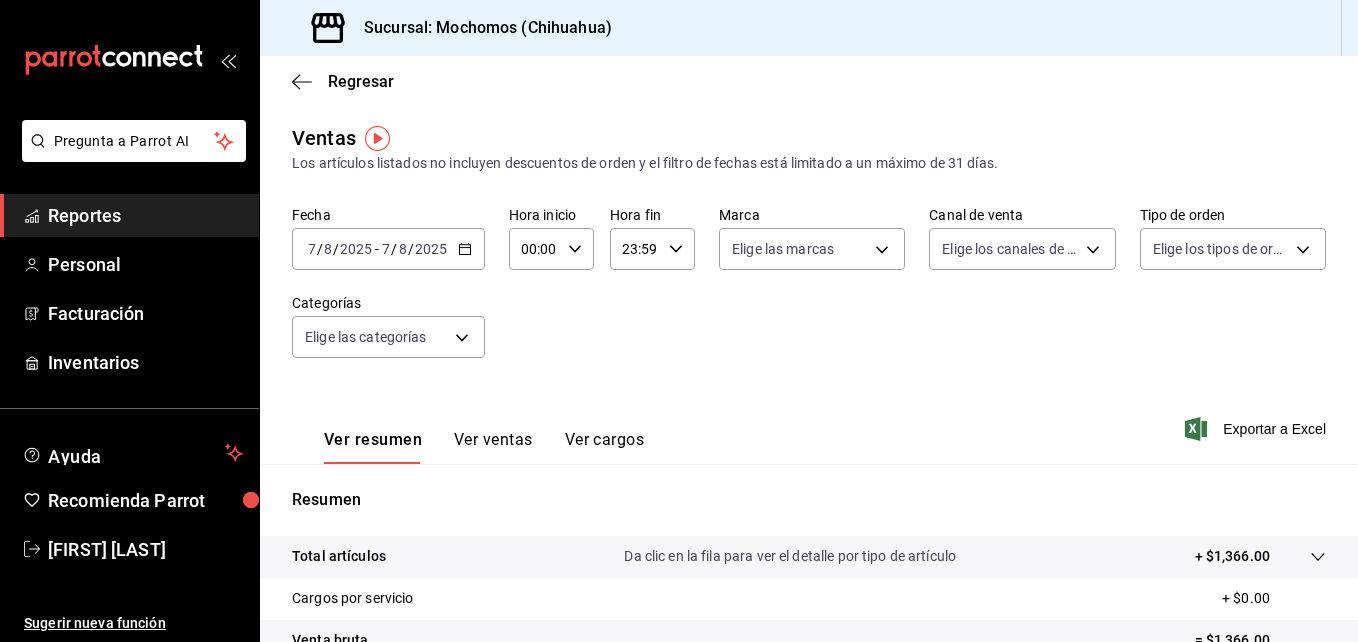click on "2025-08-07 7 / 8 / 2025 - 2025-08-07 7 / 8 / 2025" at bounding box center [388, 249] 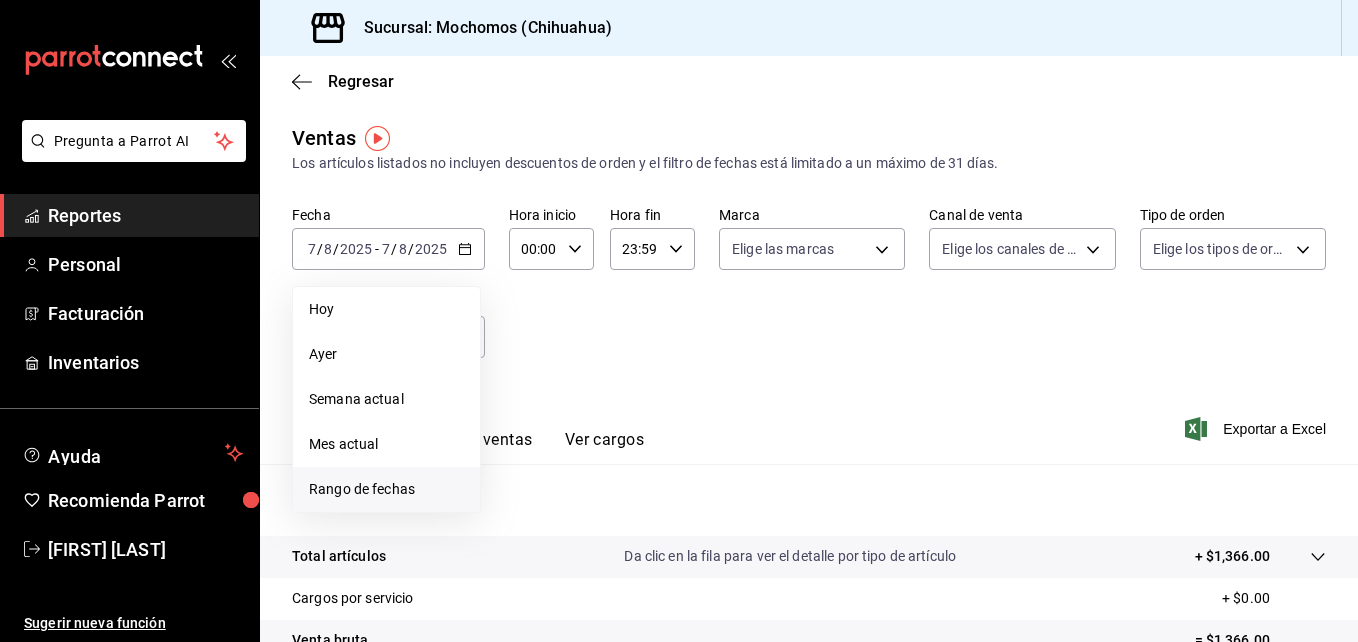 click on "Rango de fechas" at bounding box center [386, 489] 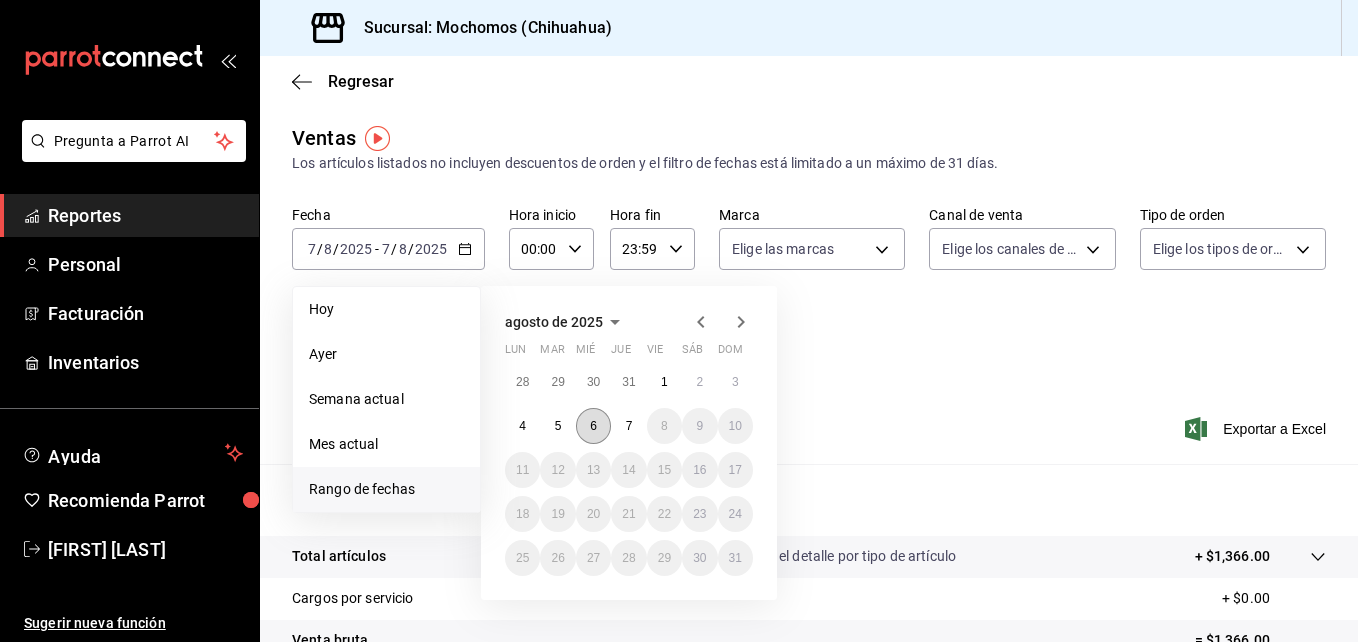 click on "6" at bounding box center [593, 426] 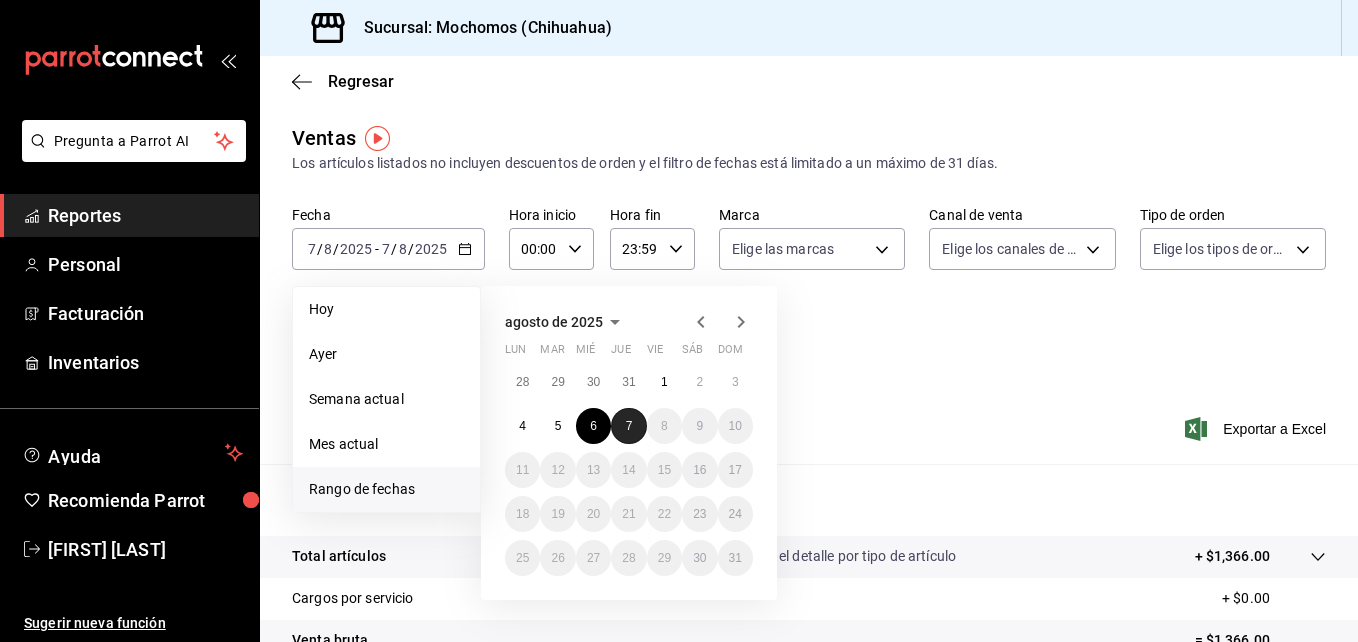 click on "7" at bounding box center [629, 426] 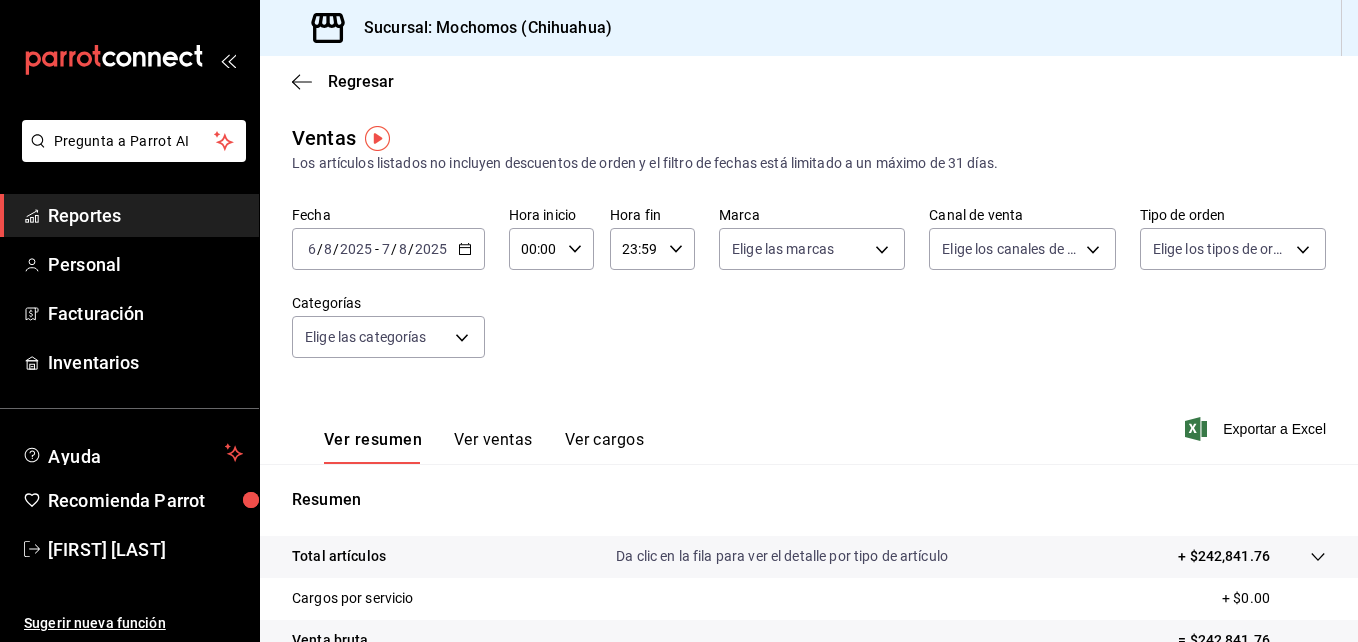 click 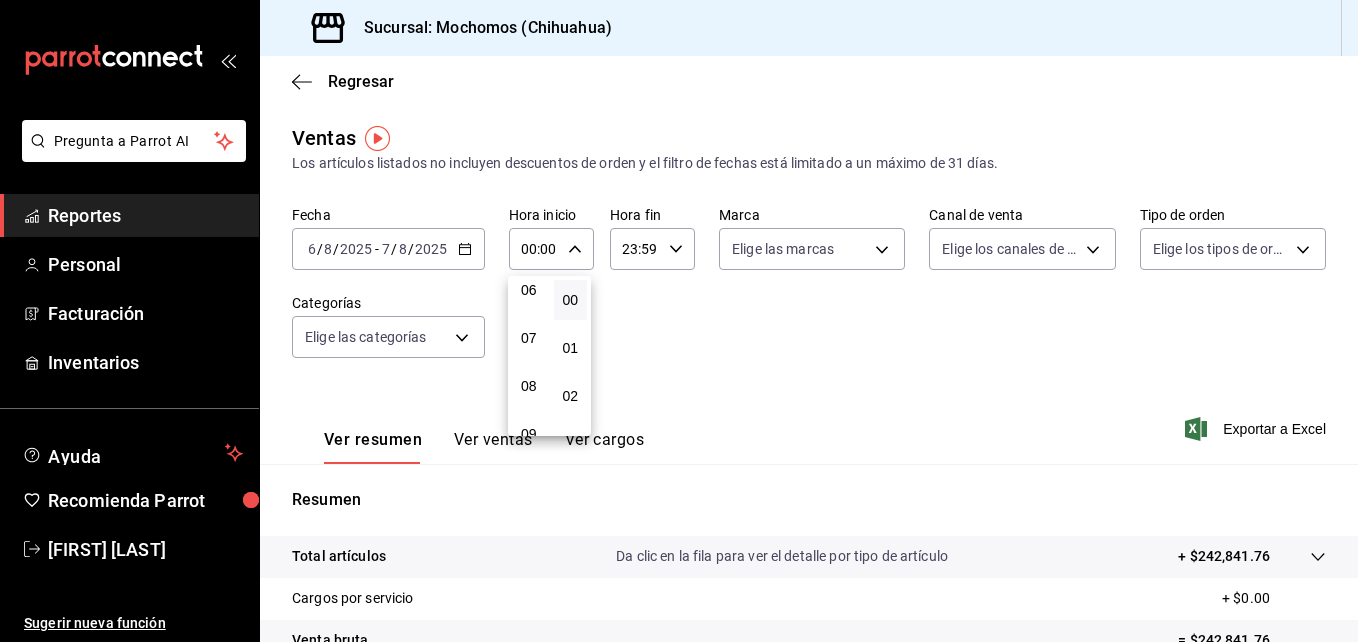scroll, scrollTop: 300, scrollLeft: 0, axis: vertical 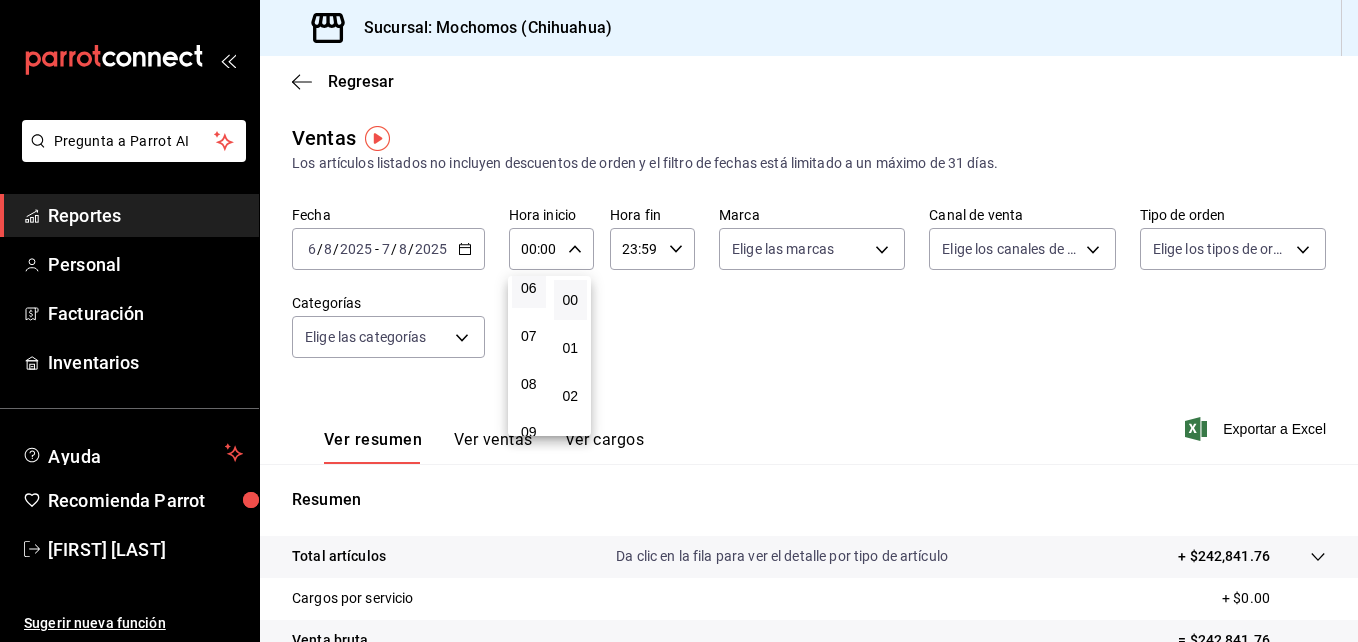 click on "06" at bounding box center [529, 288] 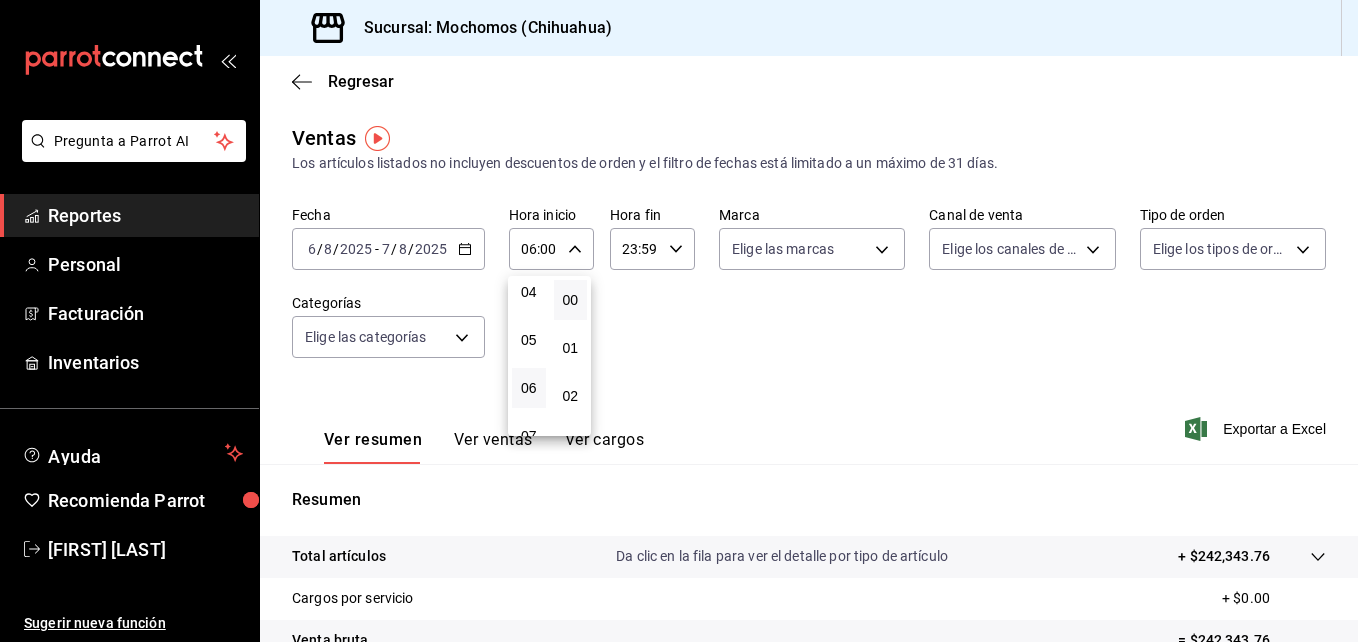 scroll, scrollTop: 100, scrollLeft: 0, axis: vertical 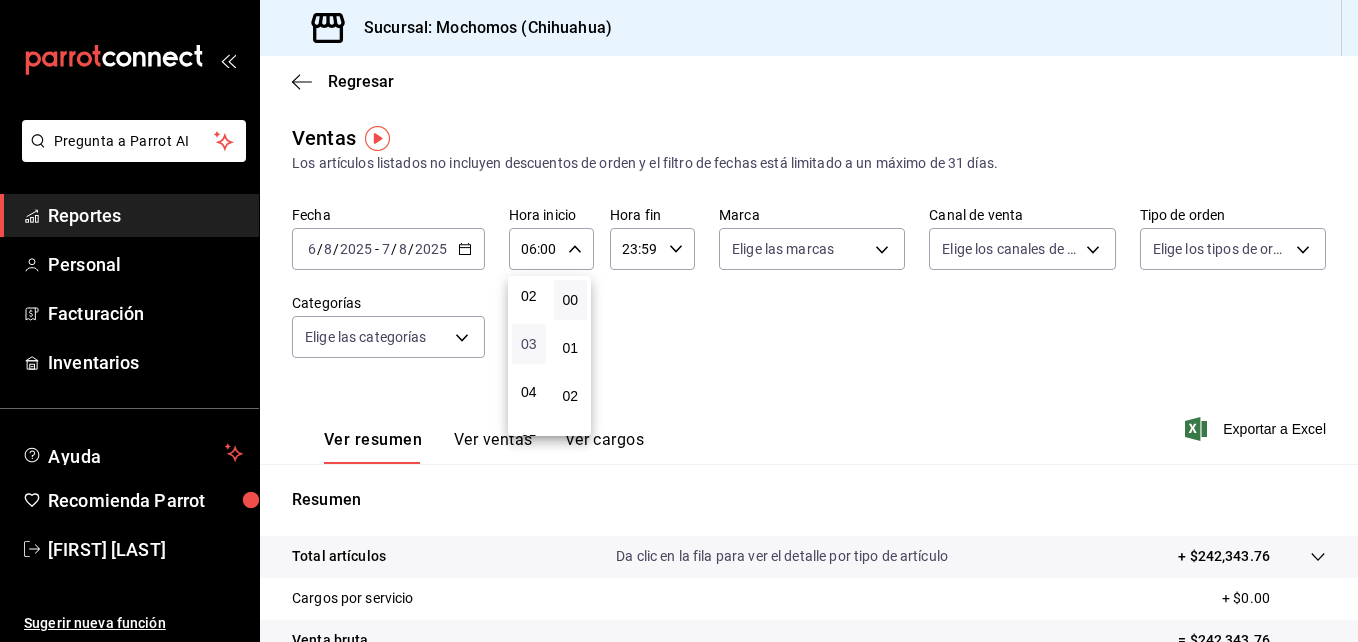click on "03" at bounding box center (529, 344) 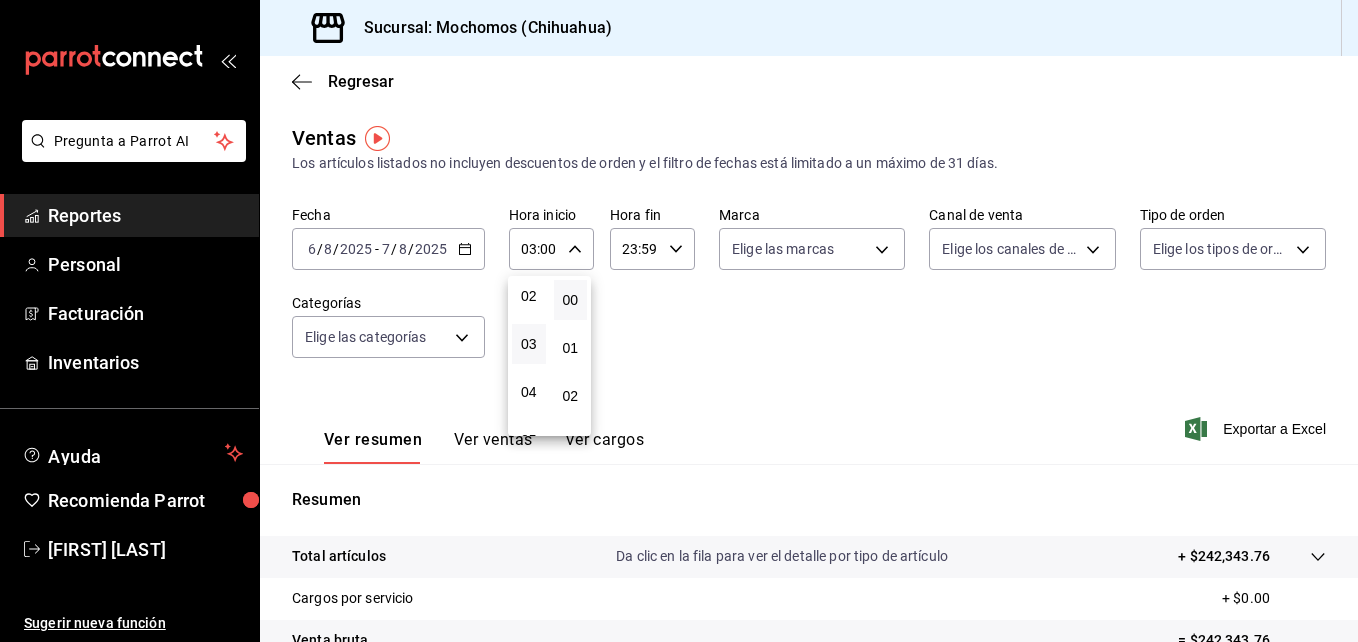click at bounding box center [679, 321] 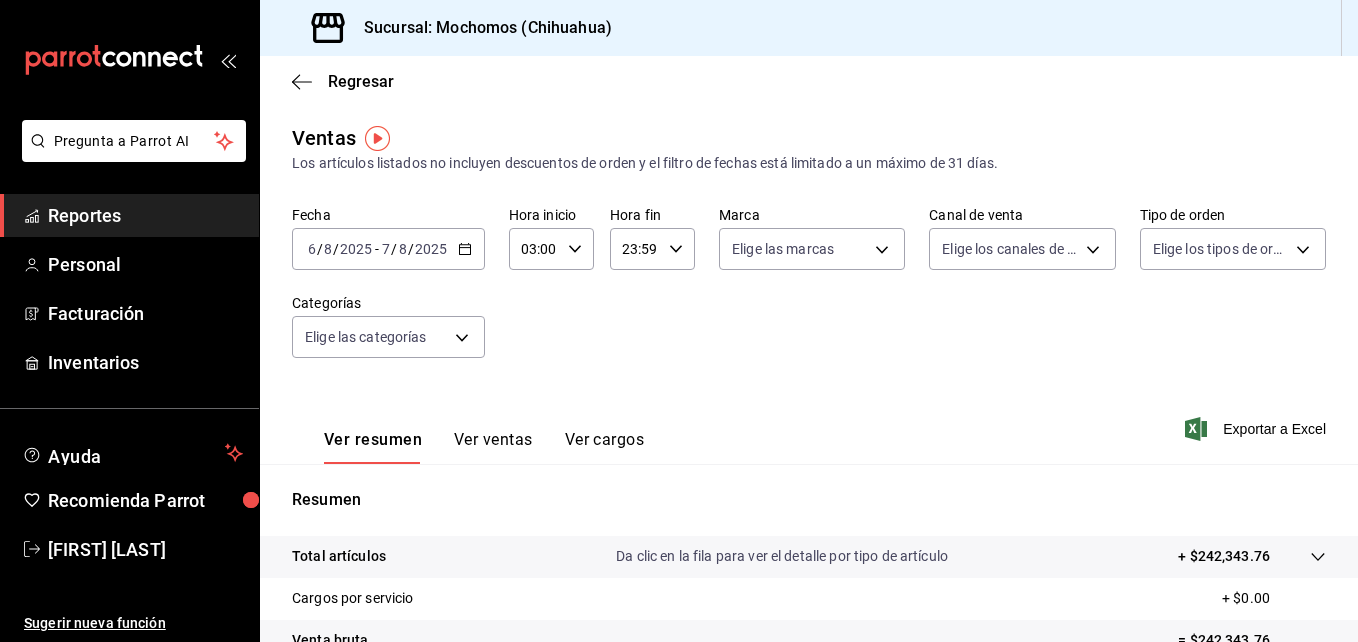click 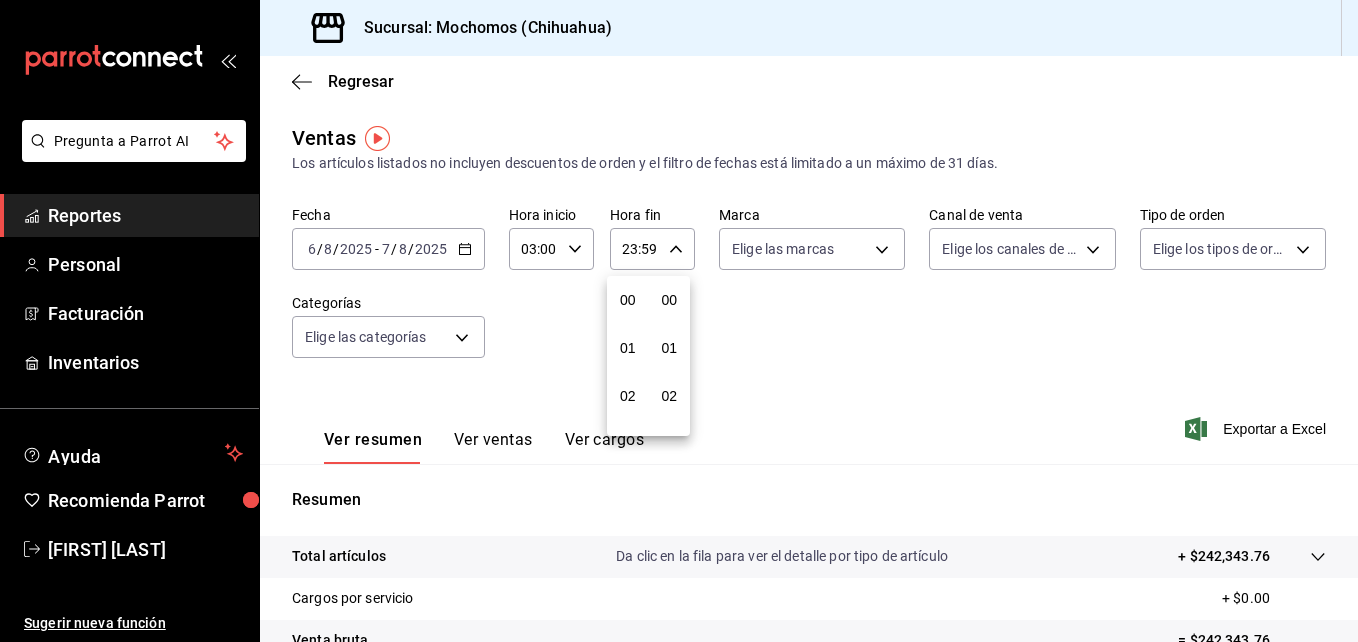 scroll, scrollTop: 992, scrollLeft: 0, axis: vertical 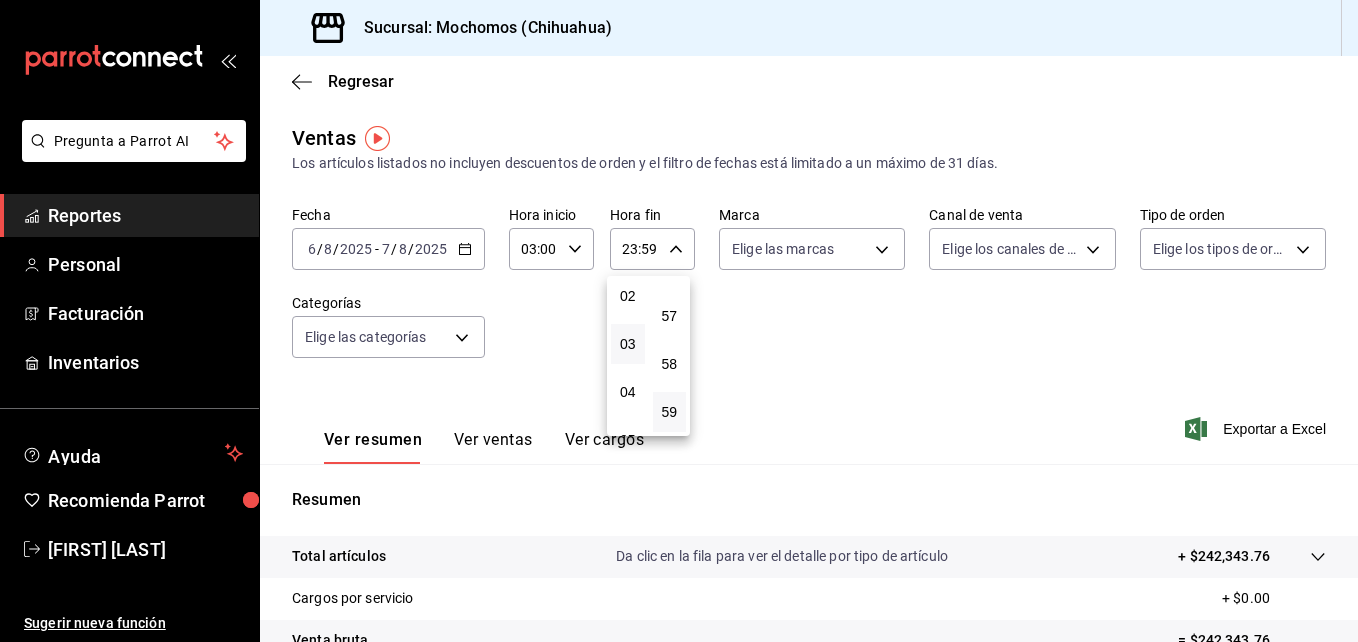 click on "03" at bounding box center [628, 344] 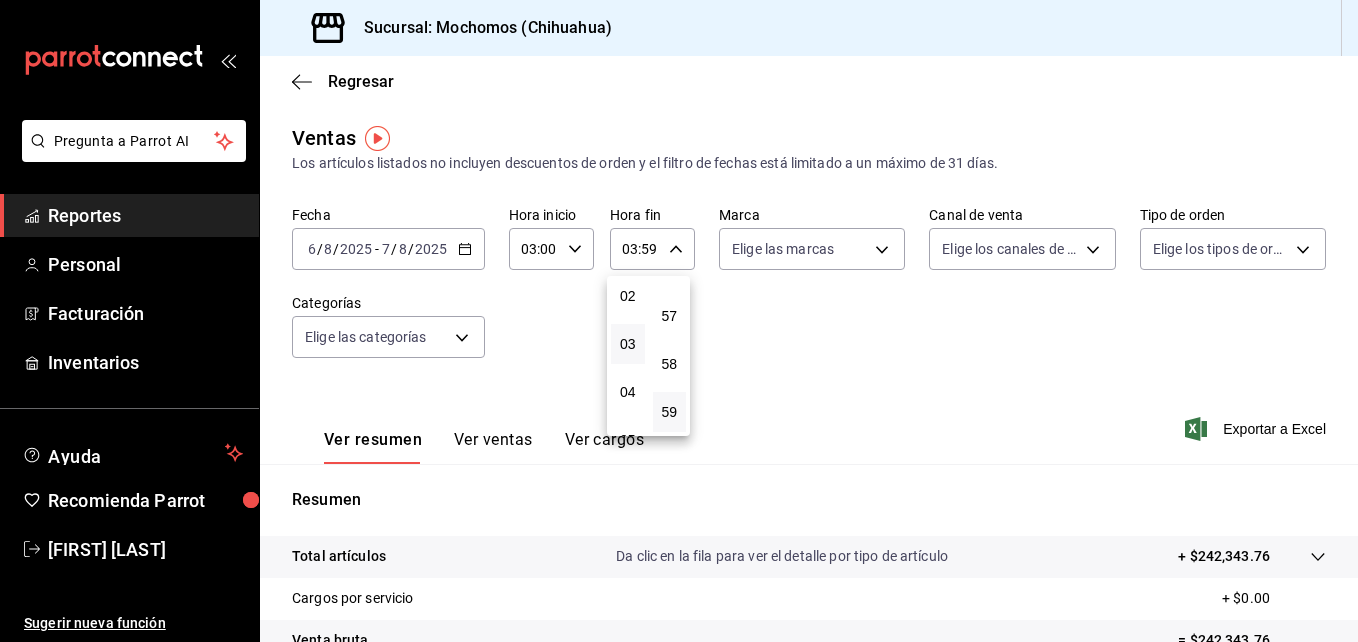 drag, startPoint x: 945, startPoint y: 416, endPoint x: 935, endPoint y: 421, distance: 11.18034 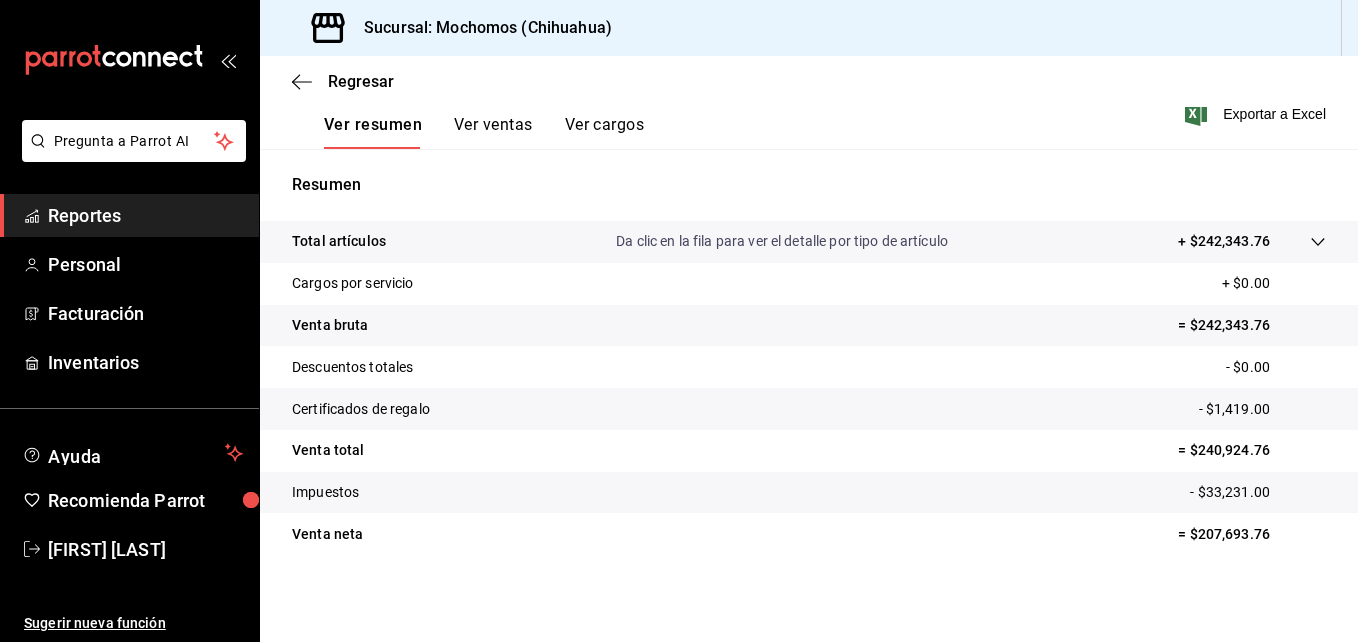 scroll, scrollTop: 316, scrollLeft: 0, axis: vertical 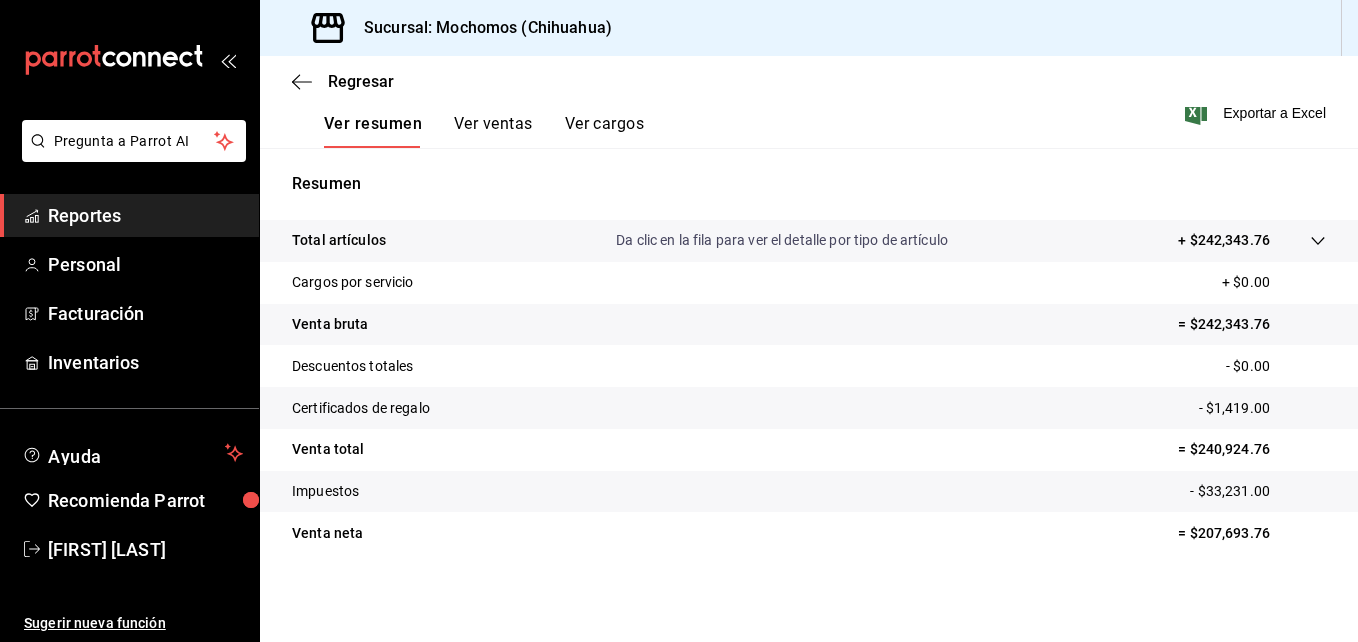 click on "Reportes" at bounding box center [145, 215] 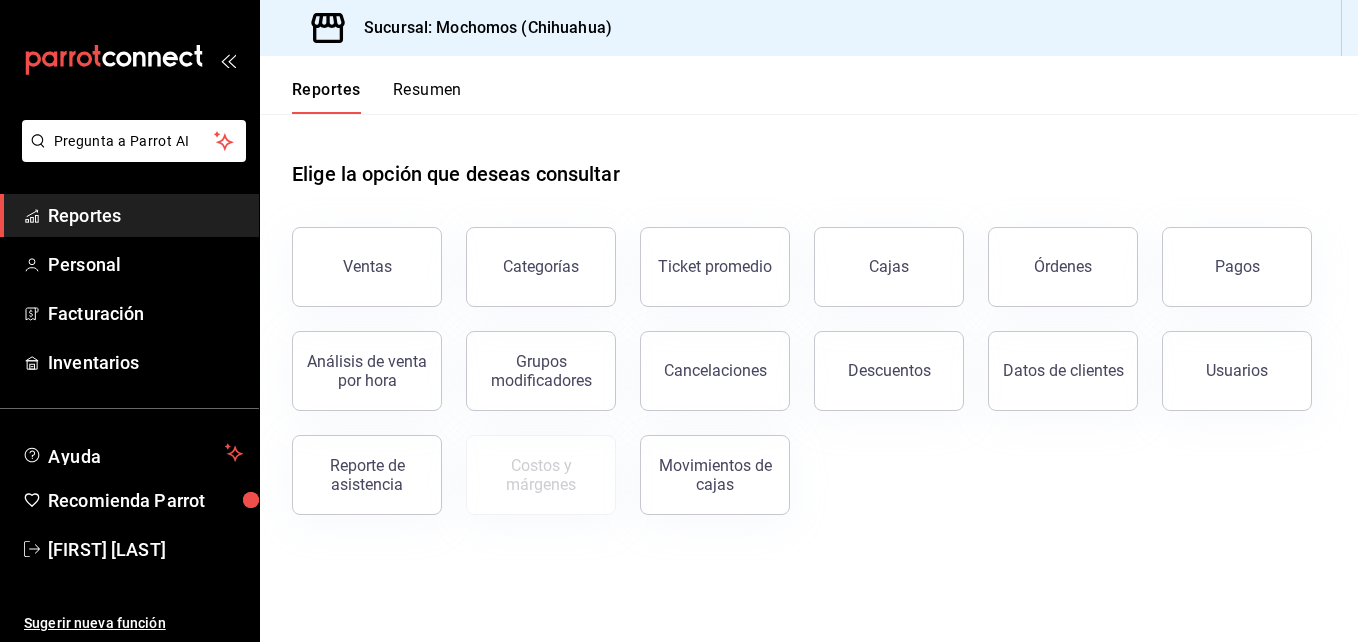 drag, startPoint x: 1265, startPoint y: 251, endPoint x: 1246, endPoint y: 251, distance: 19 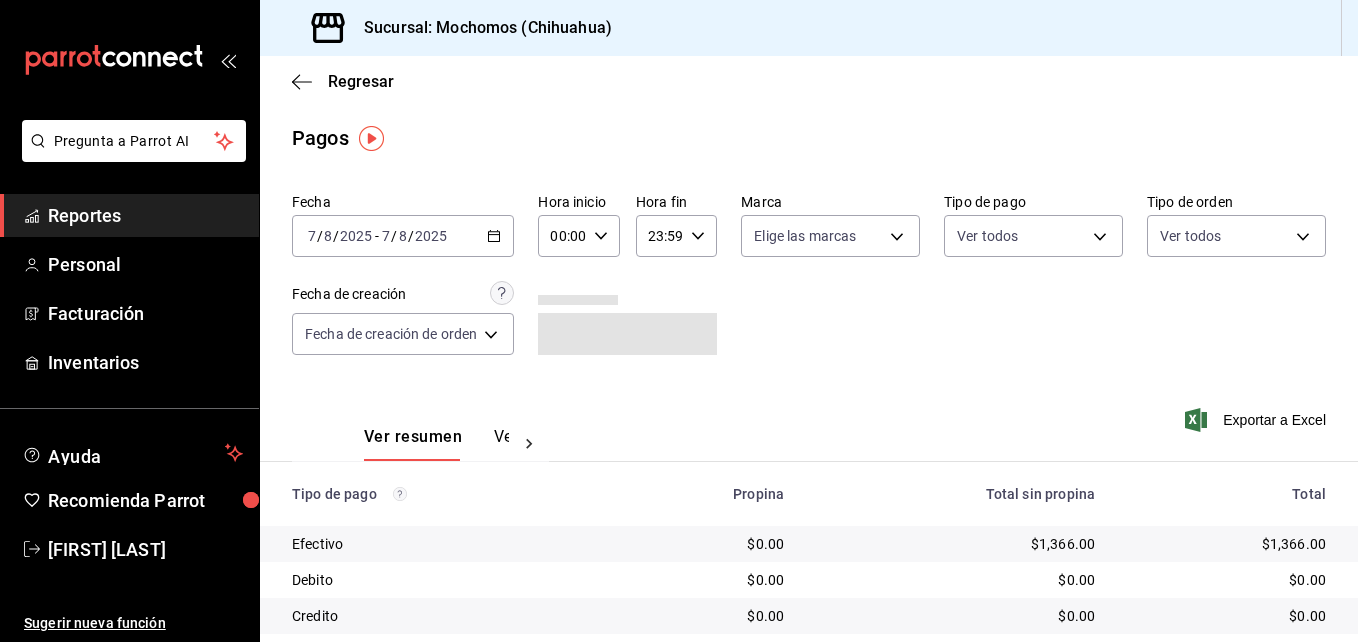 click 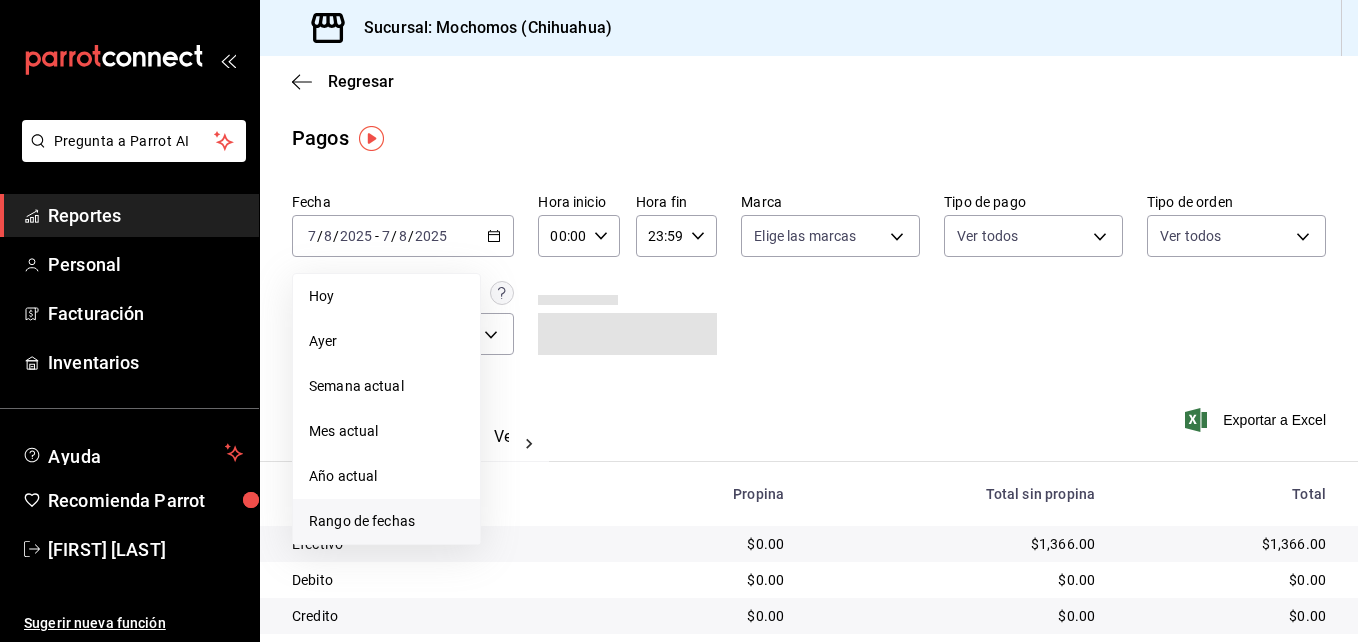 click on "Rango de fechas" at bounding box center (386, 521) 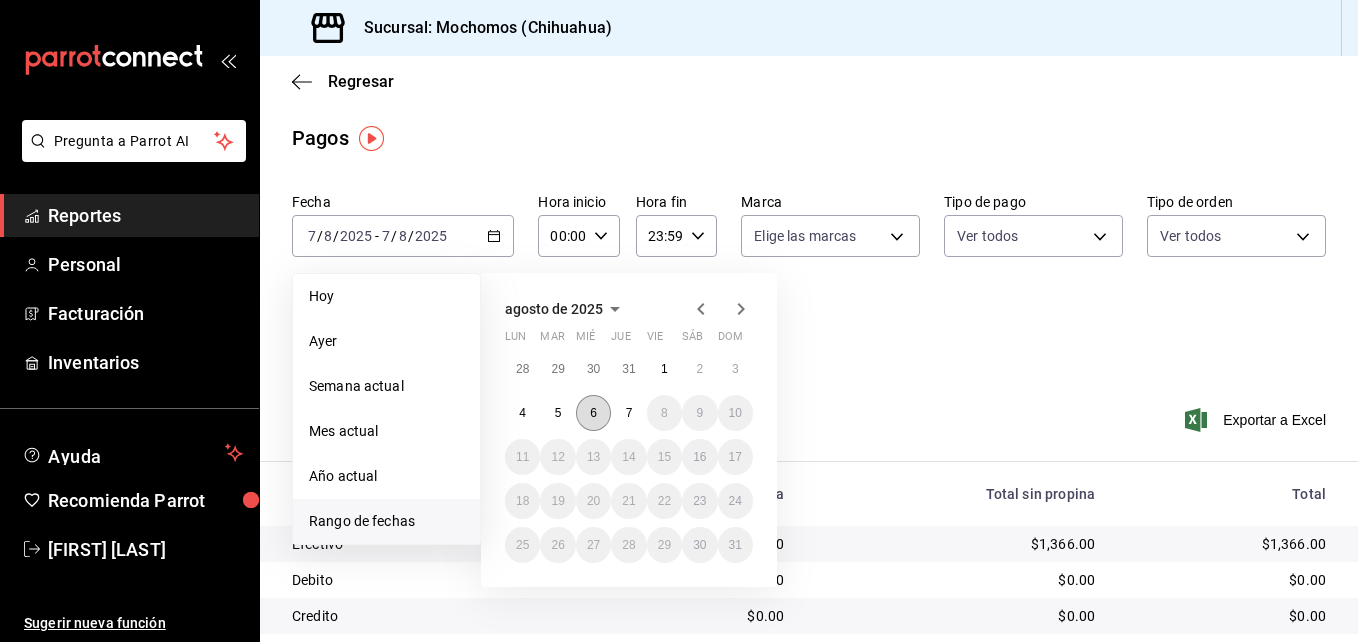click on "6" at bounding box center (593, 413) 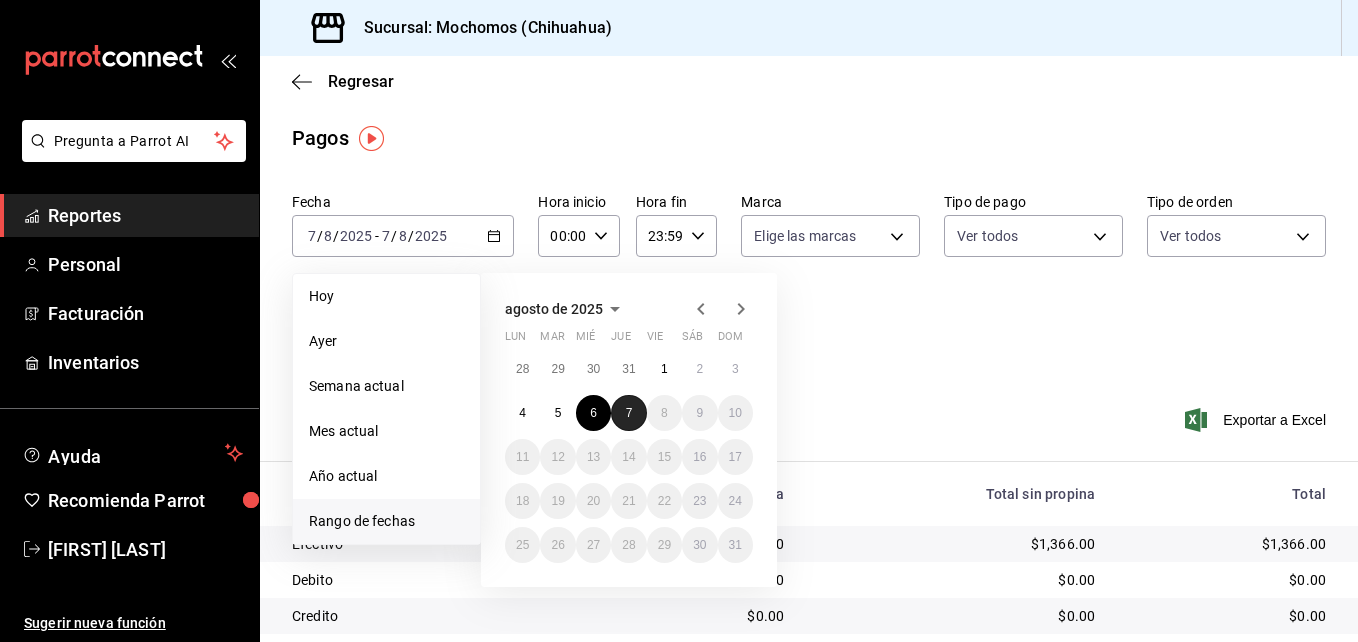 click on "7" at bounding box center [629, 413] 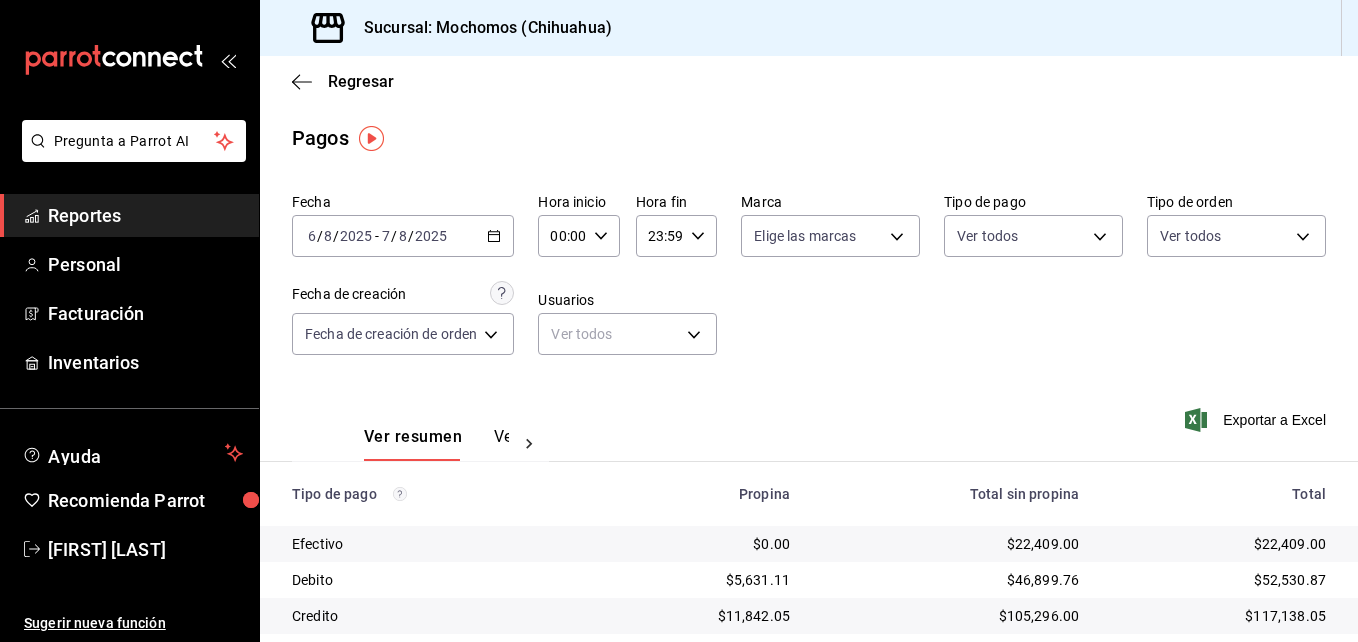 click 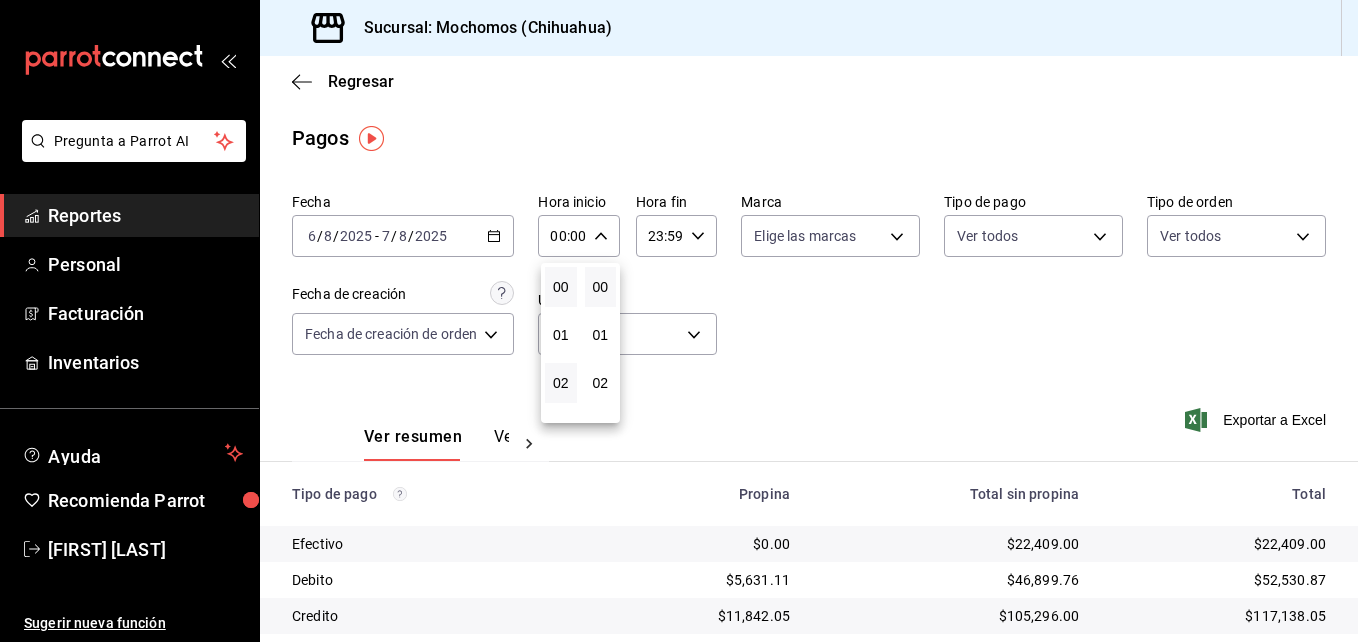 scroll, scrollTop: 100, scrollLeft: 0, axis: vertical 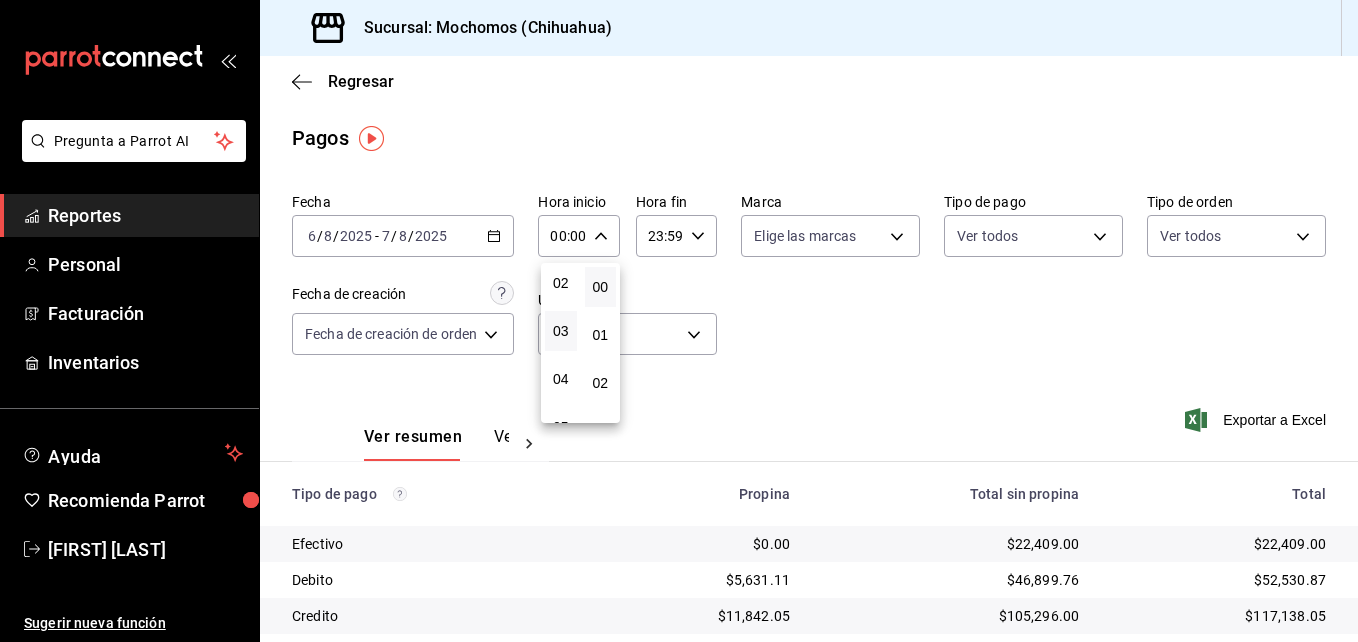 click on "03" at bounding box center [561, 331] 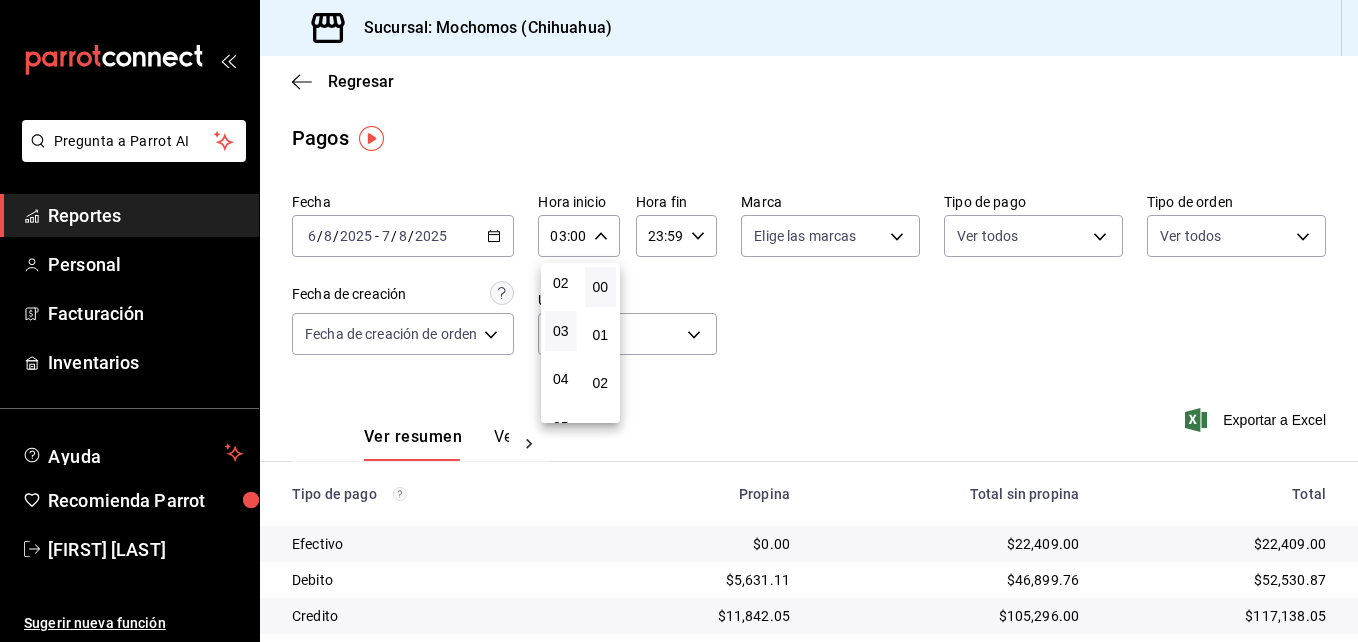 click at bounding box center (679, 321) 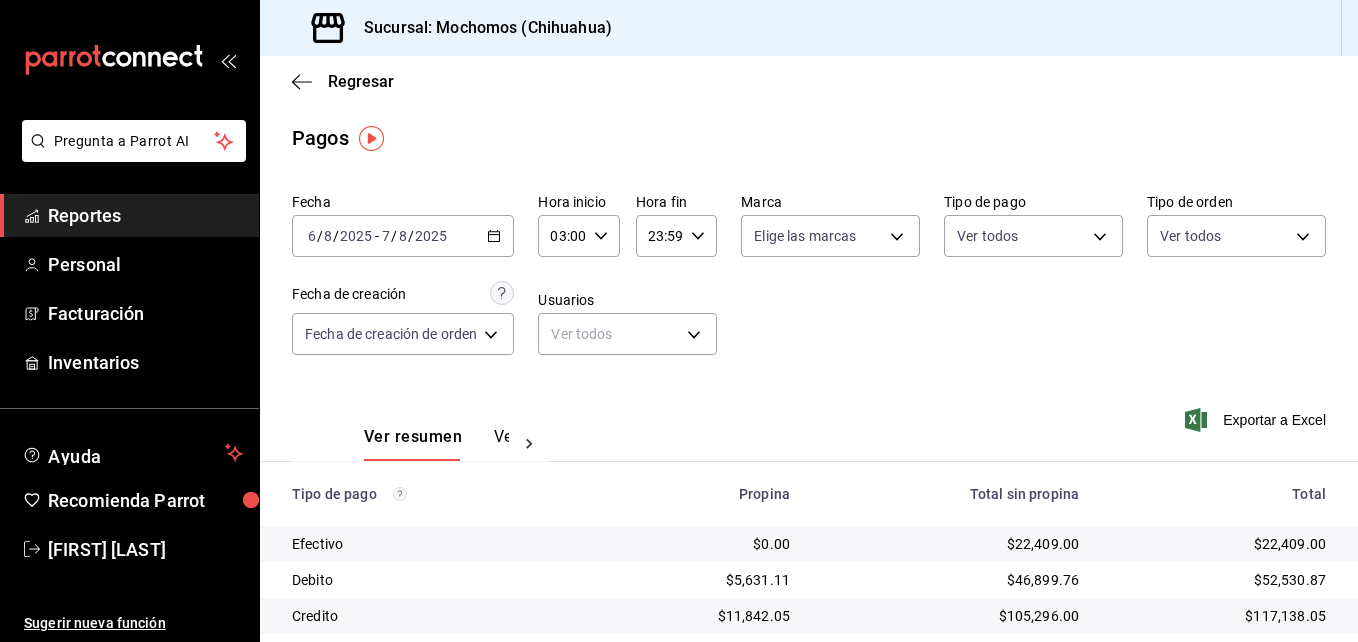 click on "23:59 Hora fin" at bounding box center [676, 236] 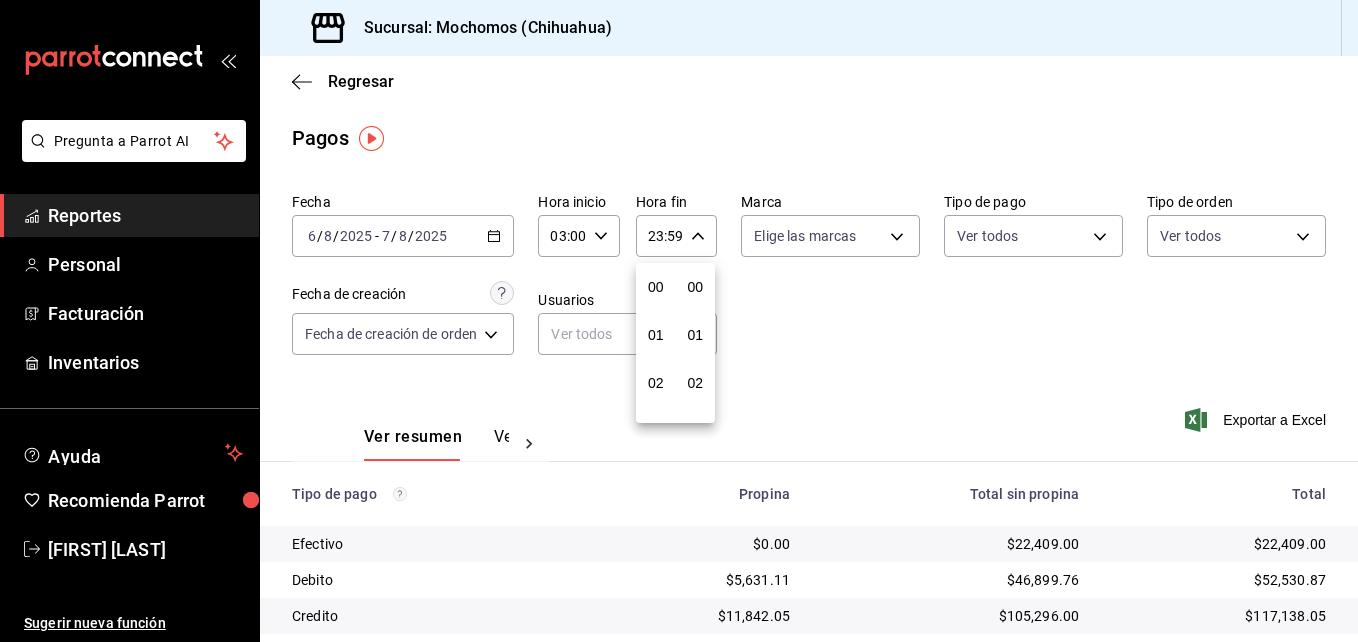 scroll, scrollTop: 992, scrollLeft: 0, axis: vertical 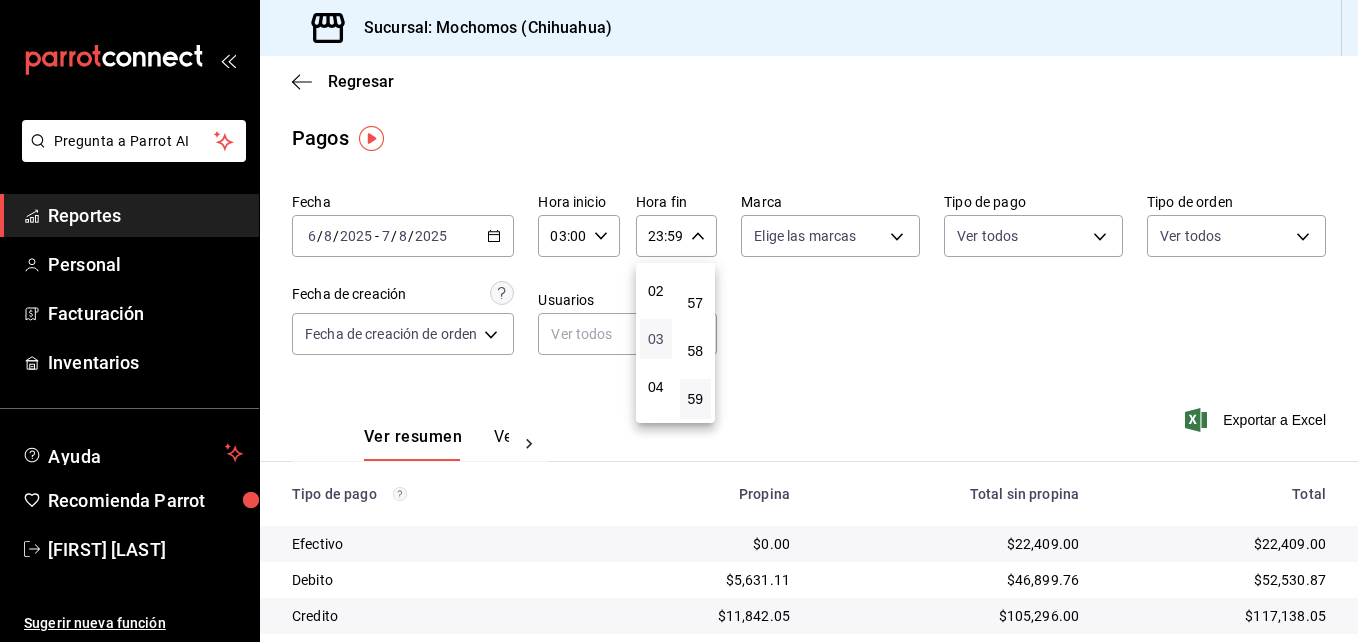 click on "03" at bounding box center (656, 339) 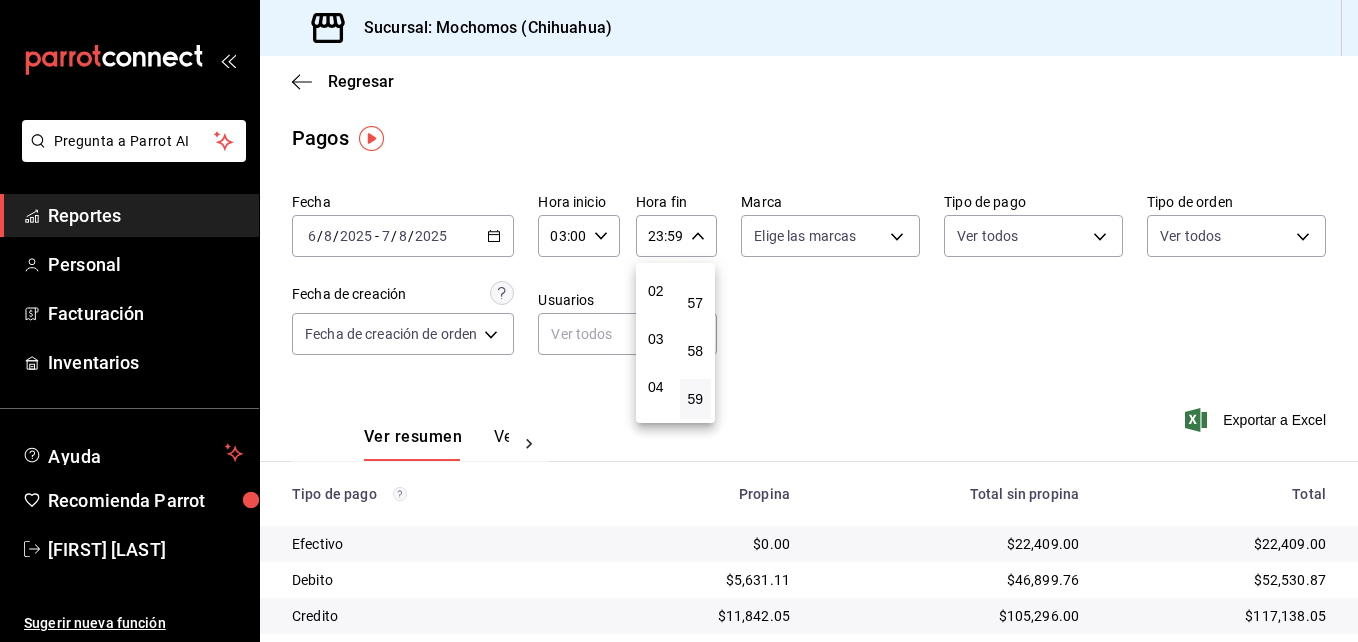 type on "03:59" 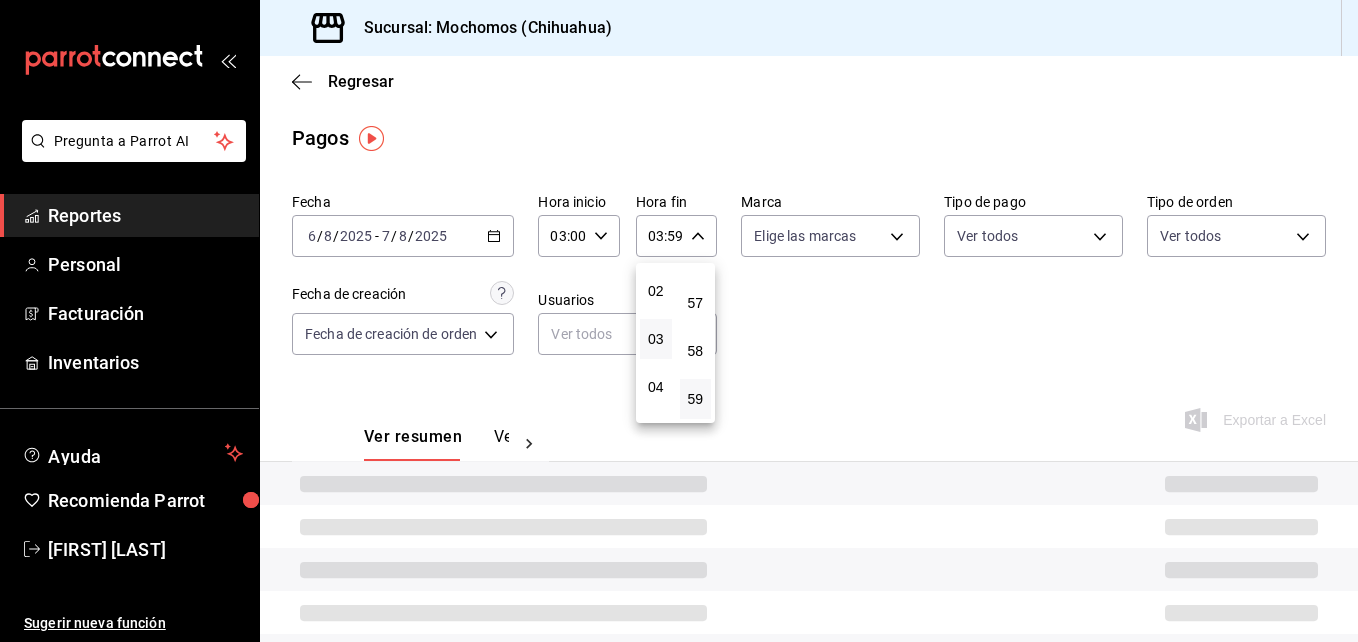 click at bounding box center [679, 321] 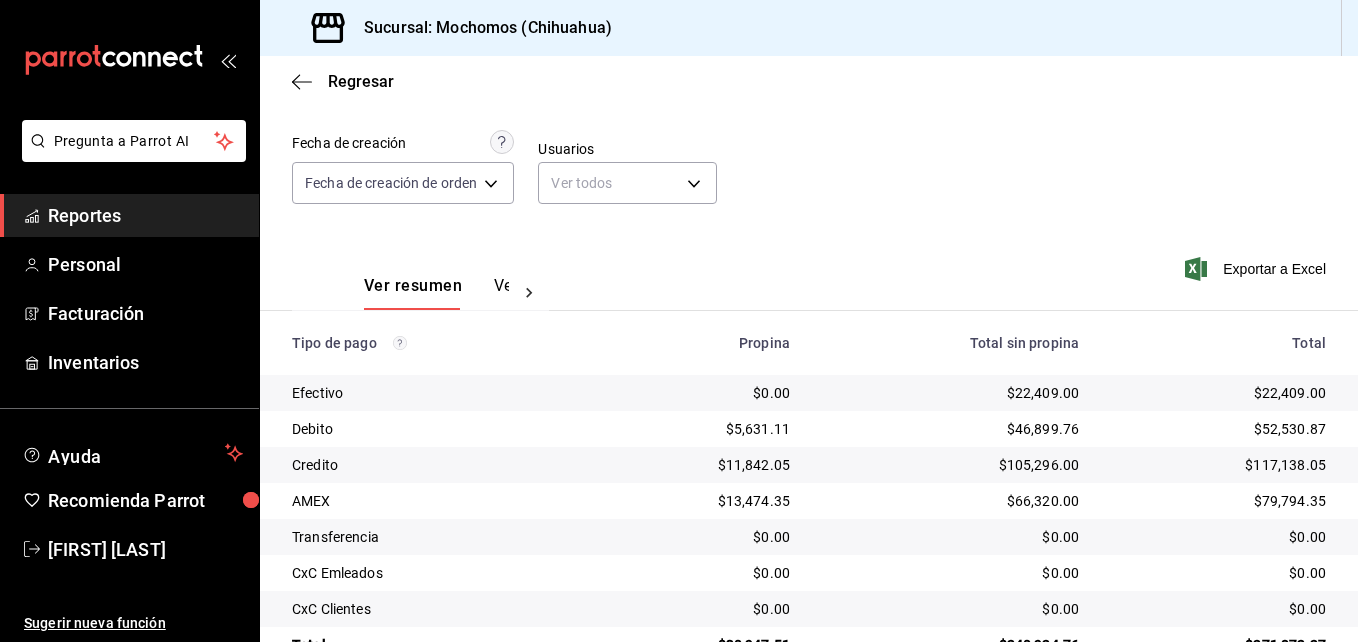 scroll, scrollTop: 205, scrollLeft: 0, axis: vertical 